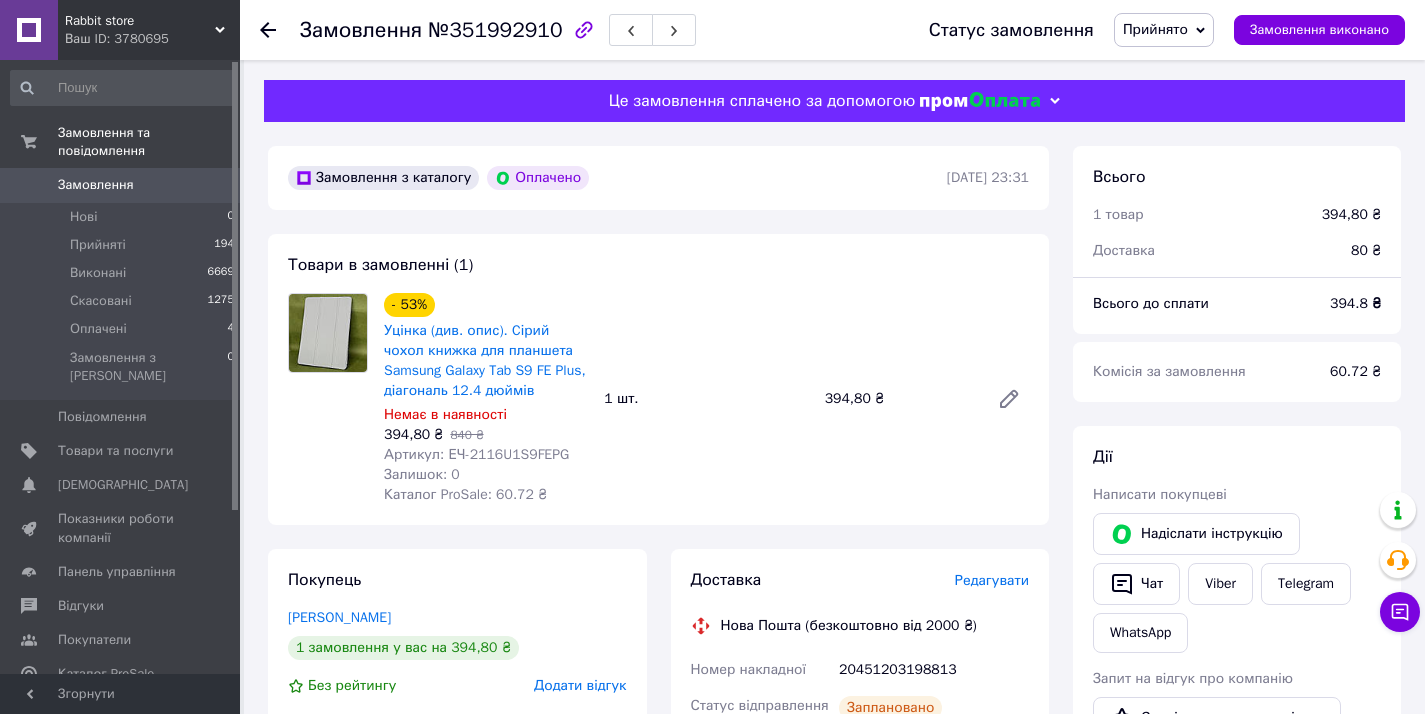 scroll, scrollTop: 0, scrollLeft: 0, axis: both 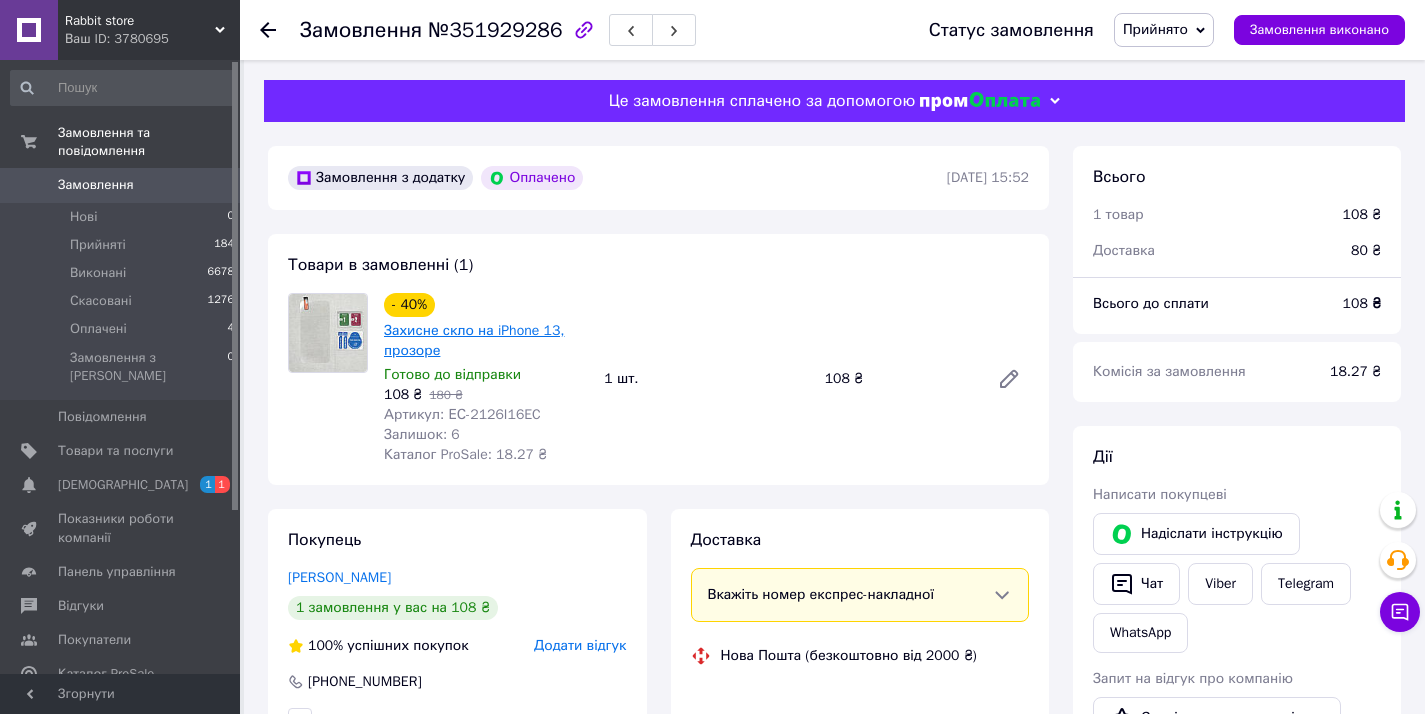 click on "Захисне скло на iPhone 13, прозоре" at bounding box center [474, 340] 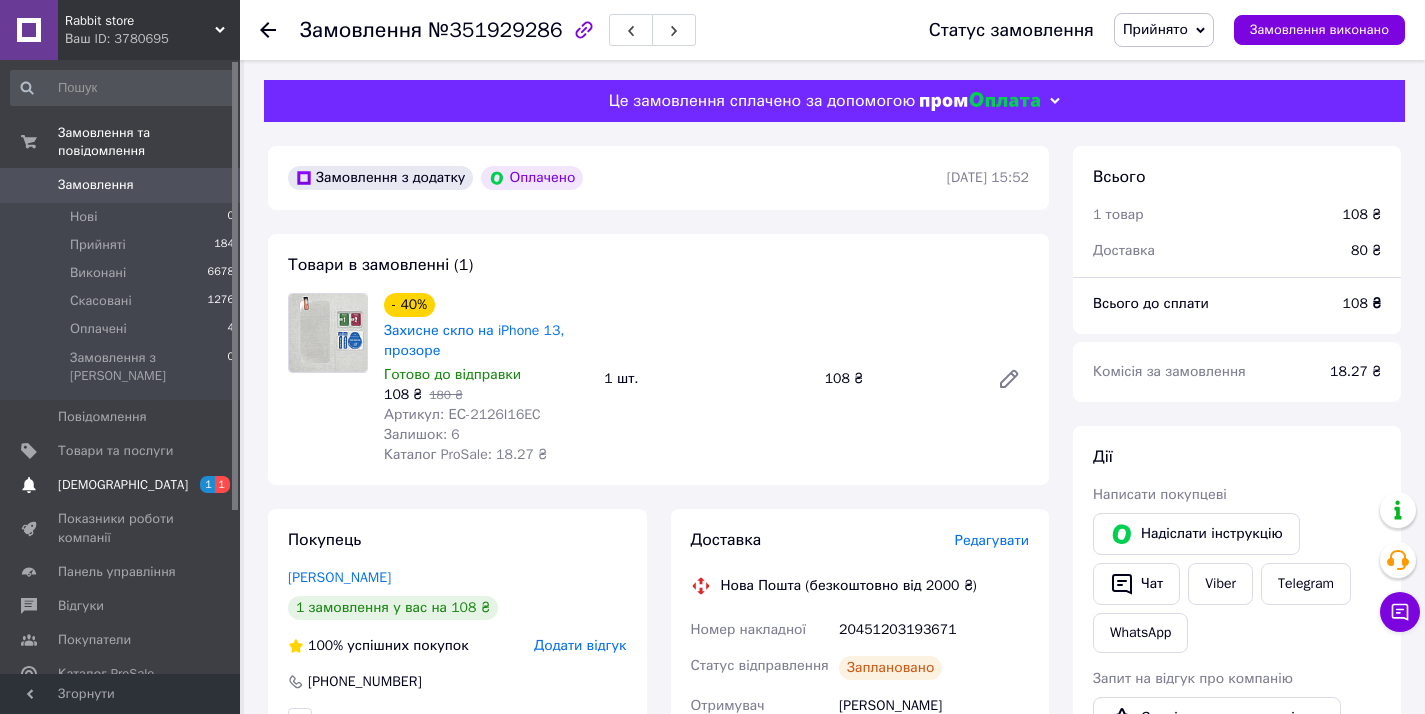 click on "Сповіщення 1 1" at bounding box center [123, 485] 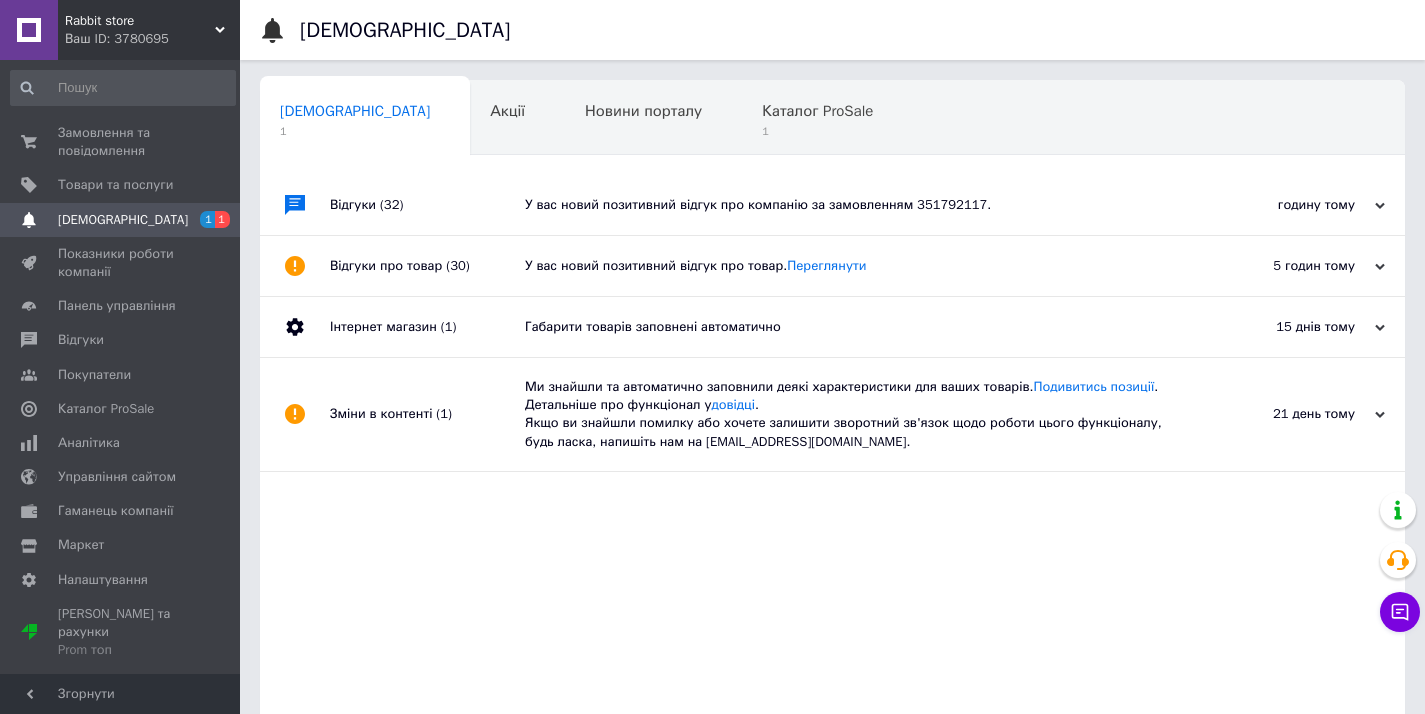 click on "У вас новий позитивний відгук про компанію за замовленням 351792117." at bounding box center (855, 205) 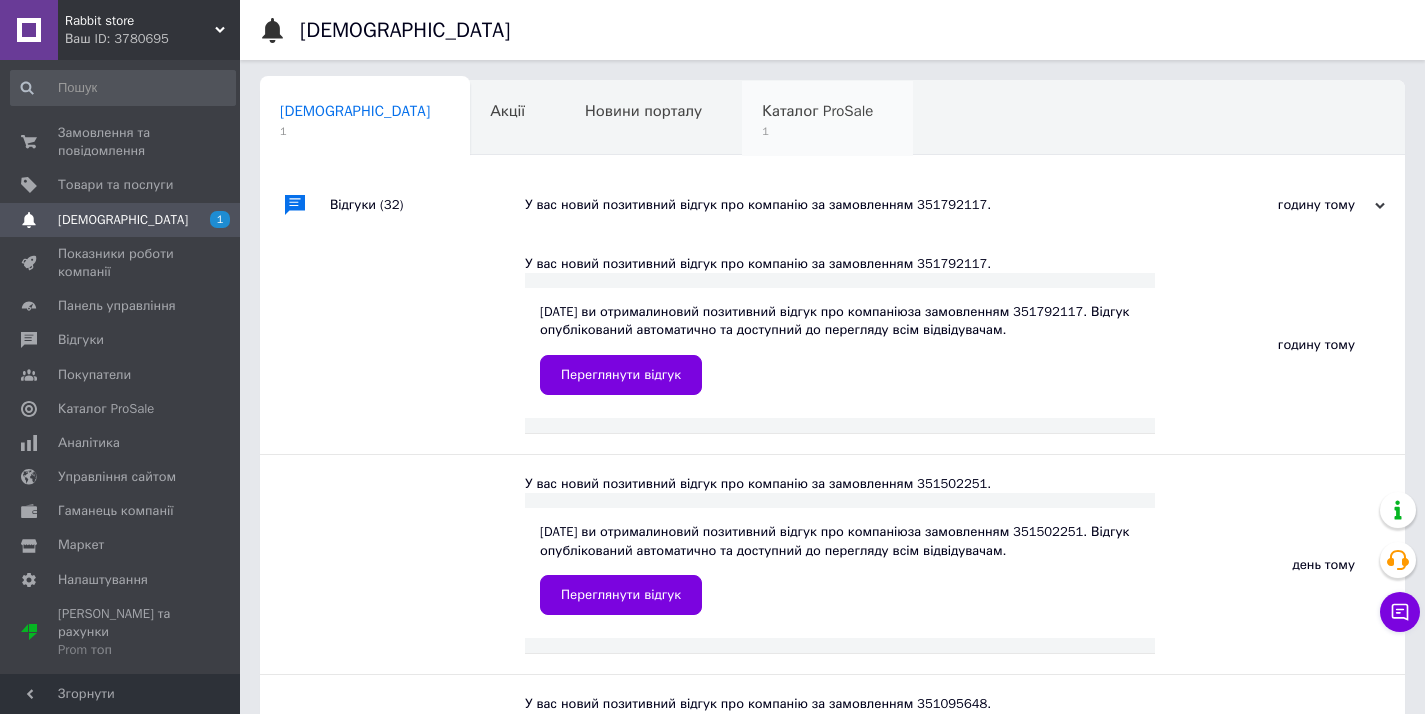 click on "1" at bounding box center [817, 131] 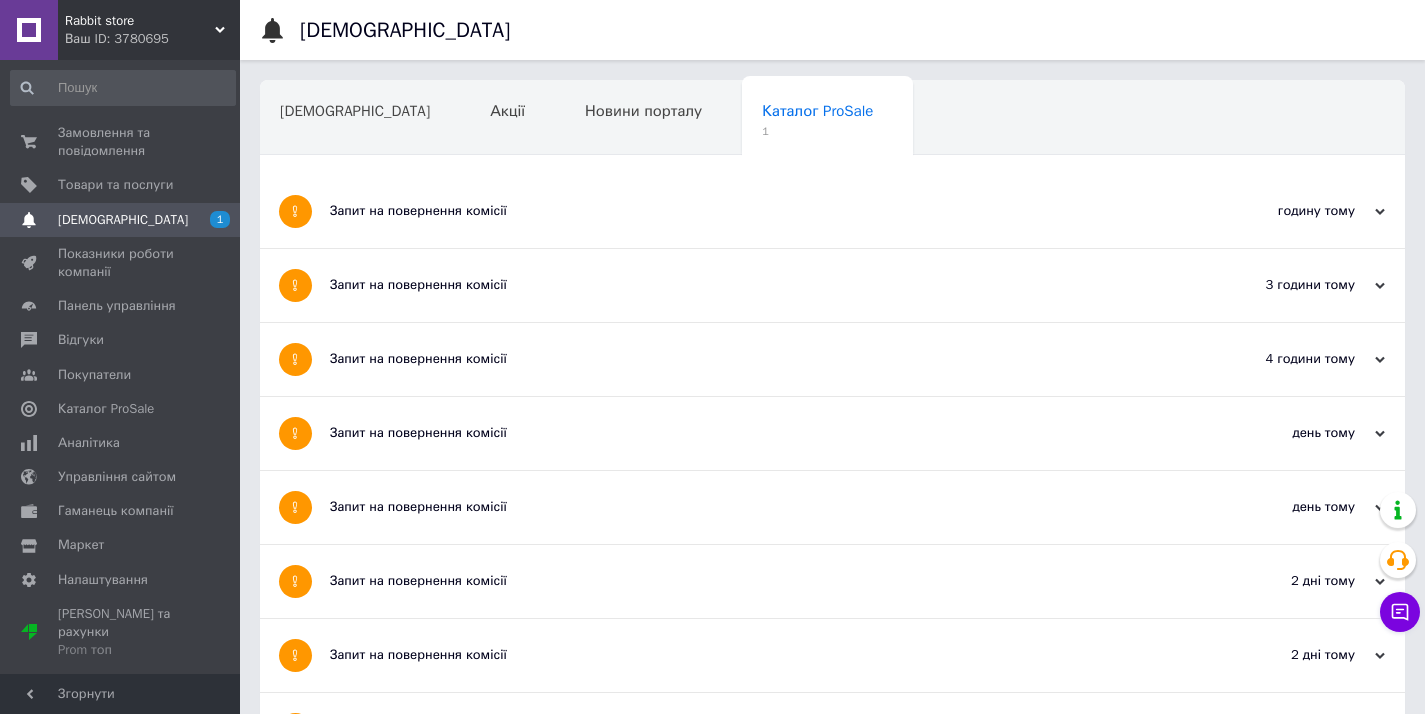 click on "Запит на повернення комісії" at bounding box center (757, 211) 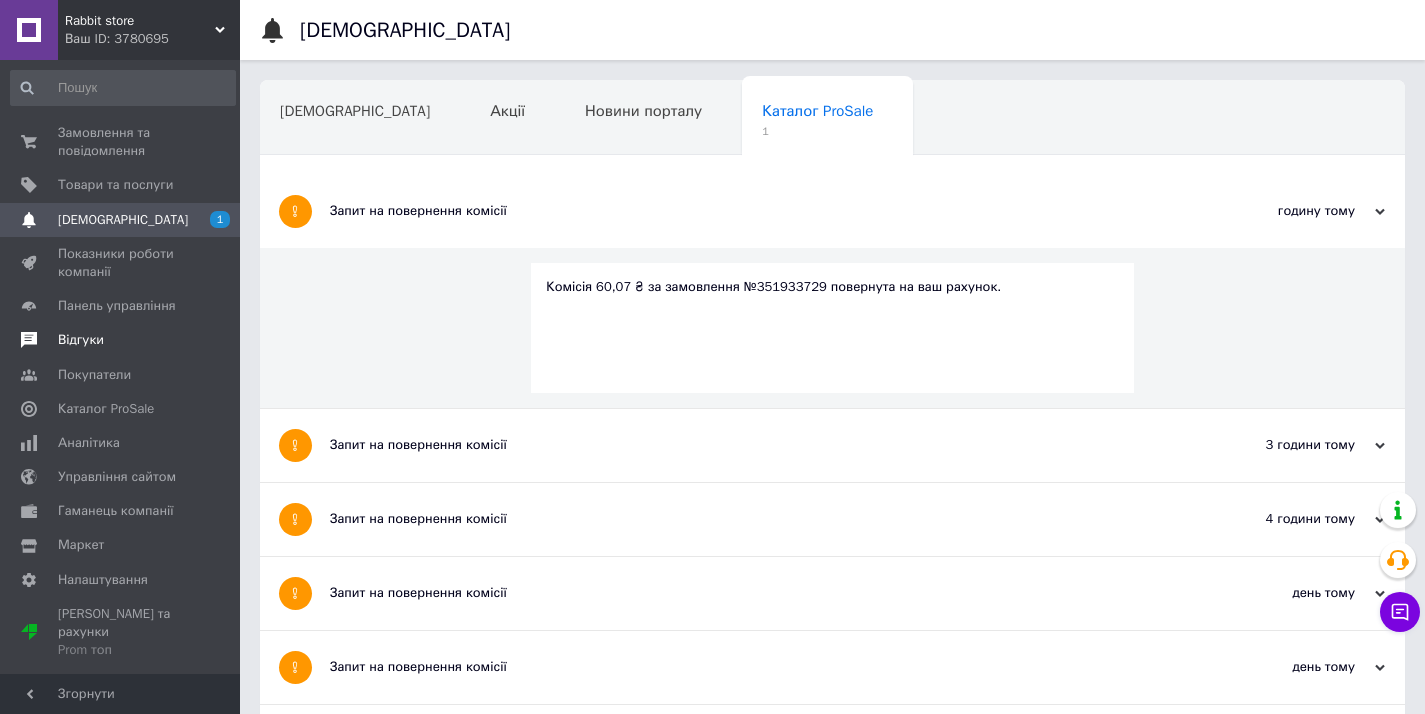 click on "Відгуки" at bounding box center [121, 340] 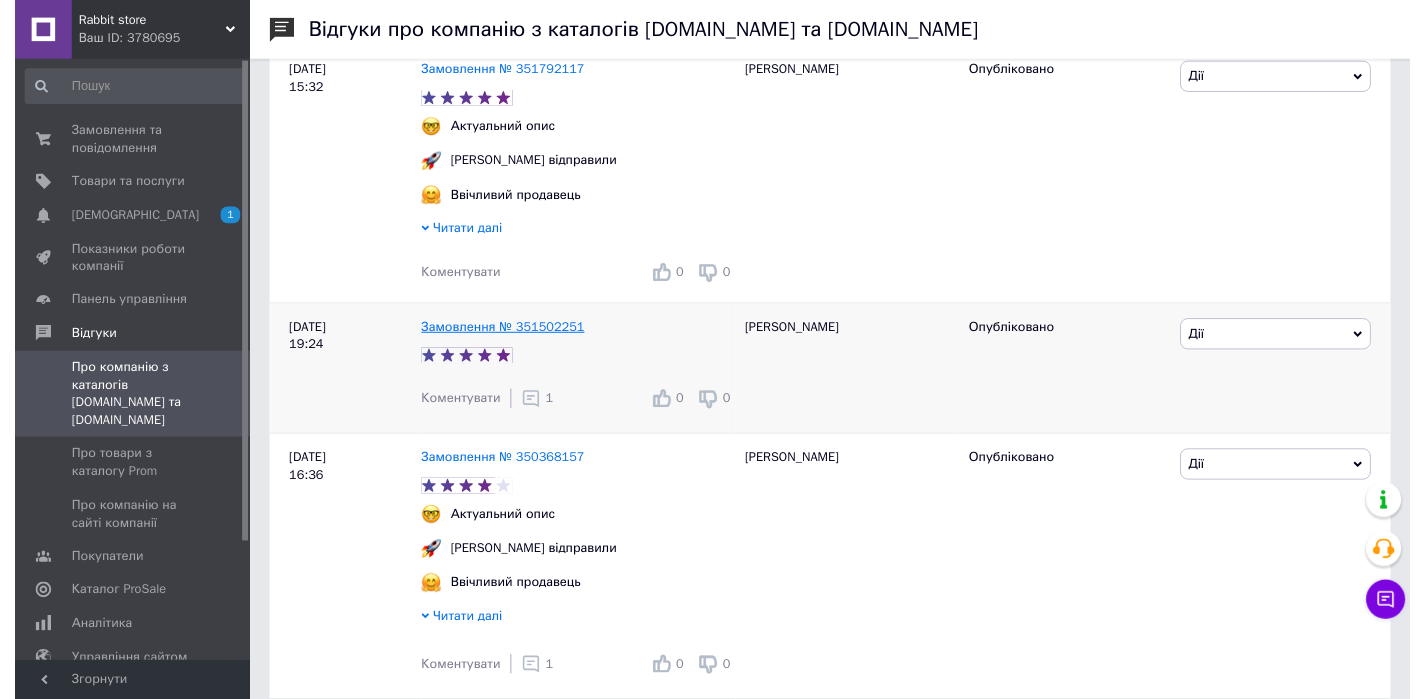 scroll, scrollTop: 362, scrollLeft: 0, axis: vertical 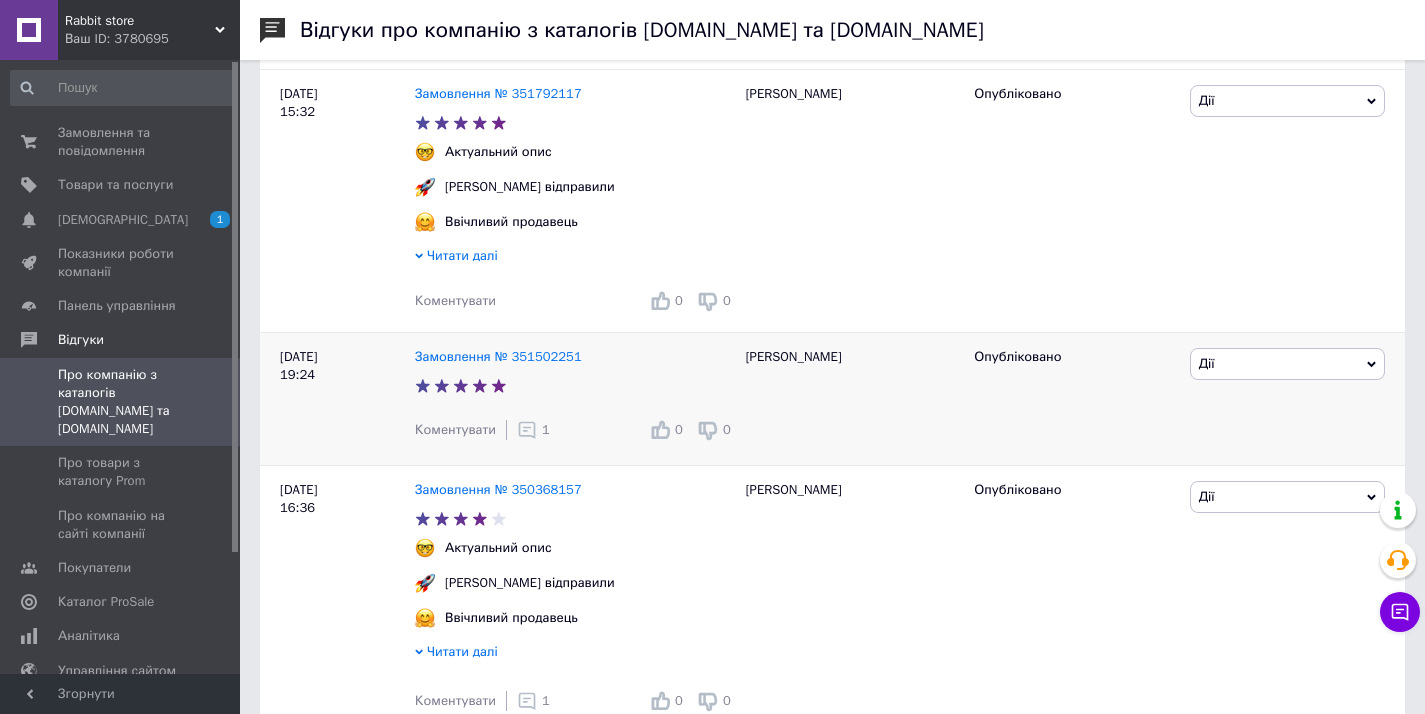 click on "1" at bounding box center [546, 429] 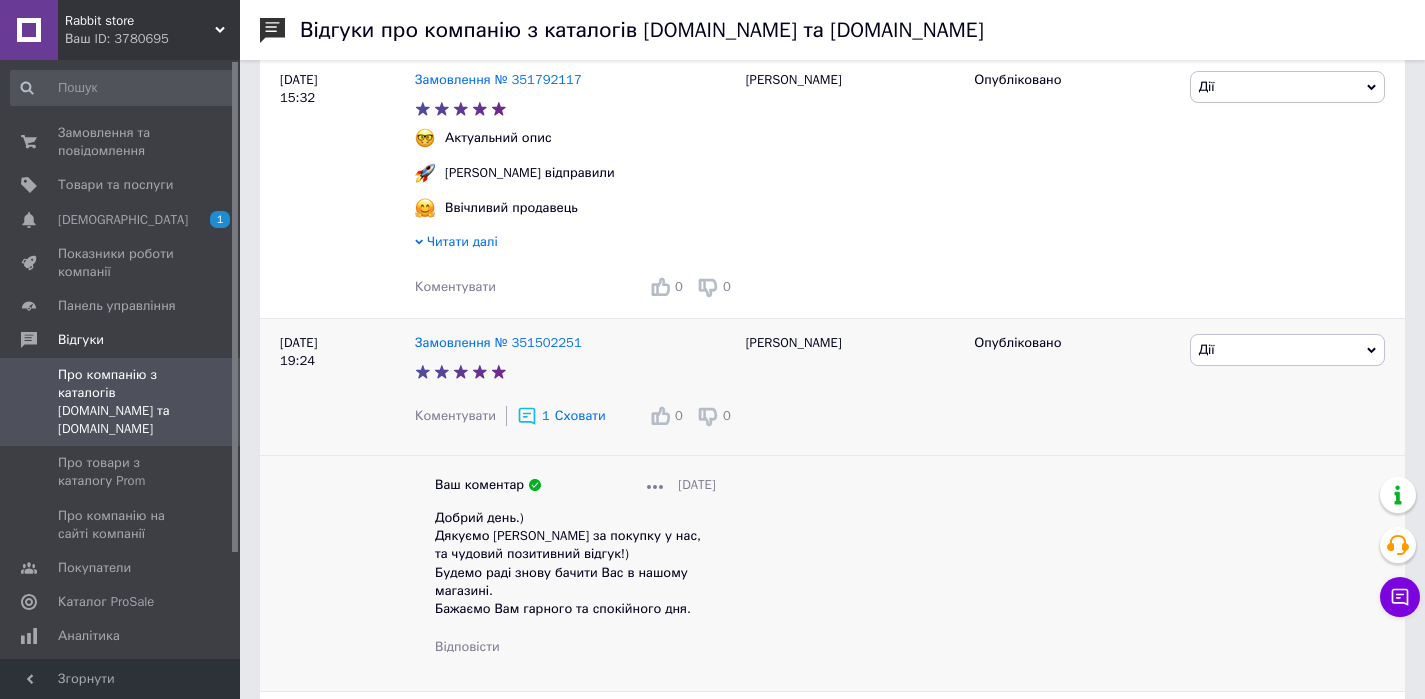 scroll, scrollTop: 397, scrollLeft: 0, axis: vertical 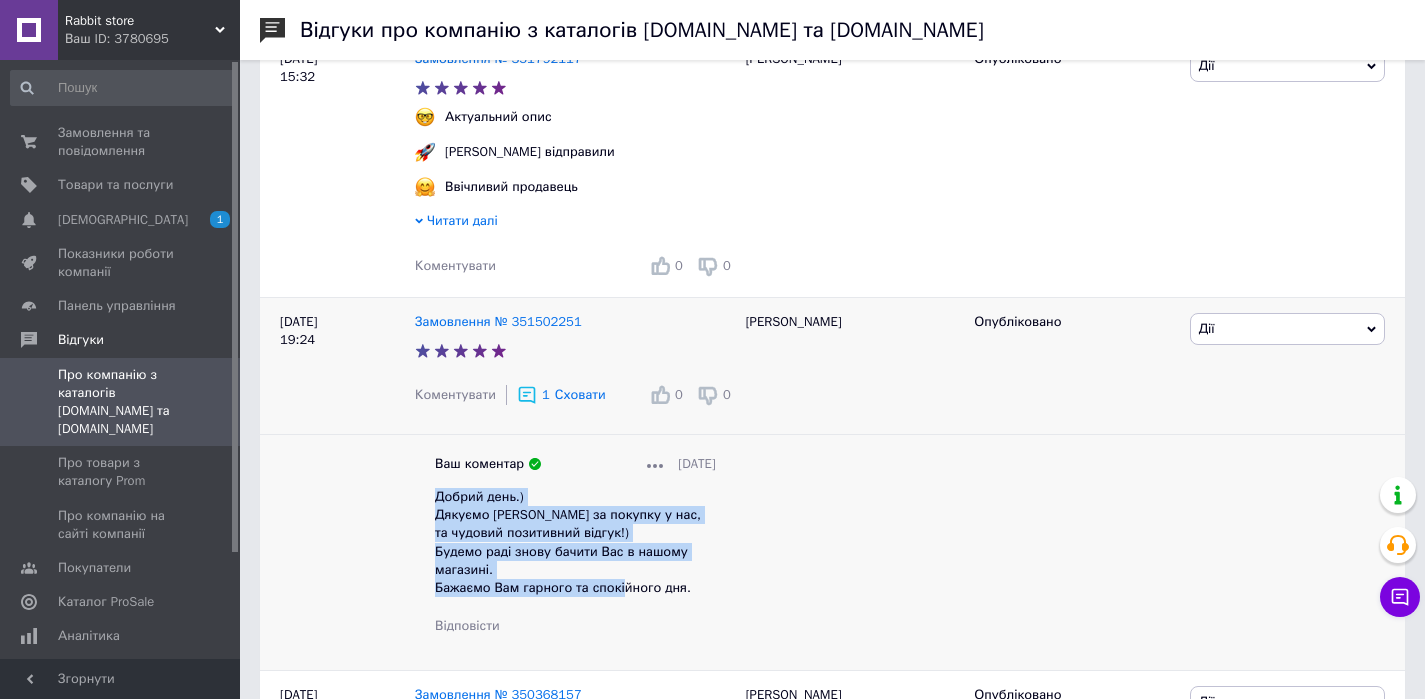 drag, startPoint x: 705, startPoint y: 593, endPoint x: 429, endPoint y: 493, distance: 293.5575 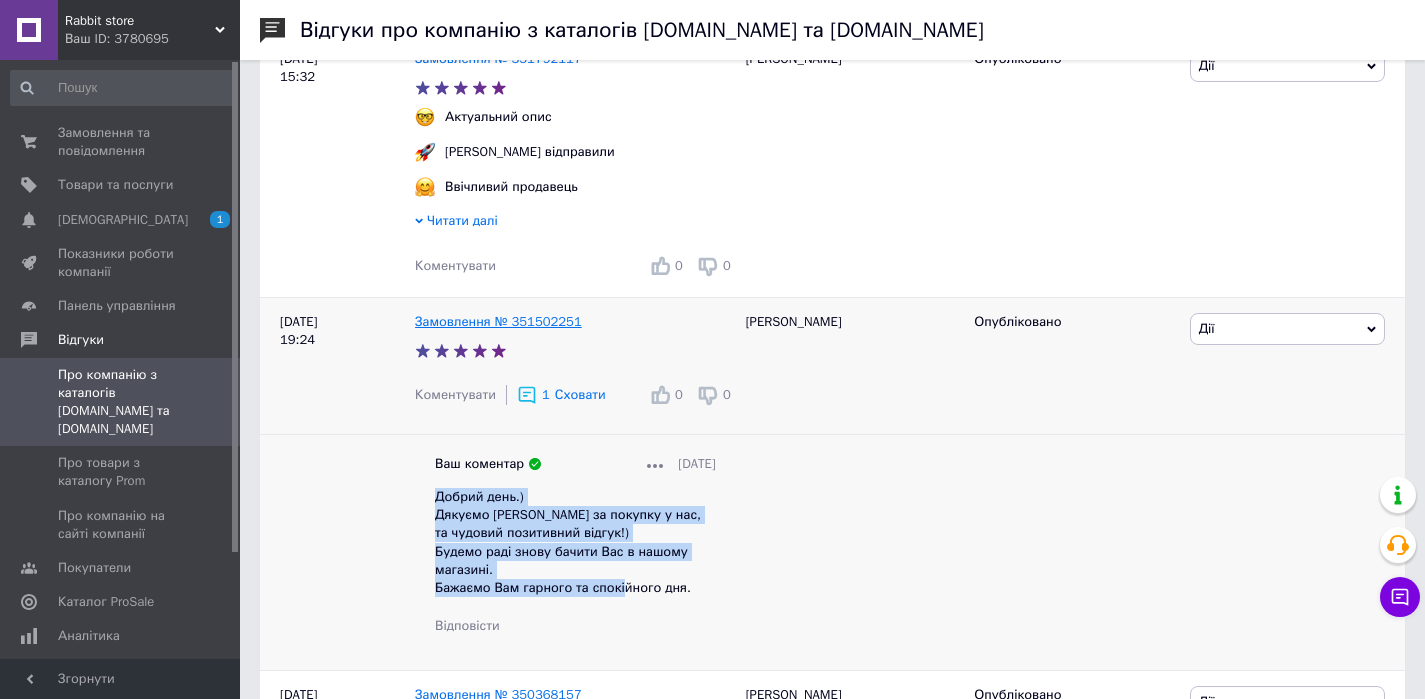copy on "Добрий день.)
Дякуємо Вам за покупку у нас, та чудовий позитивний відгук!)
Будемо раді знову бачити Вас в нашому магазині.
Бажаємо Вам гарного та спокійного дня." 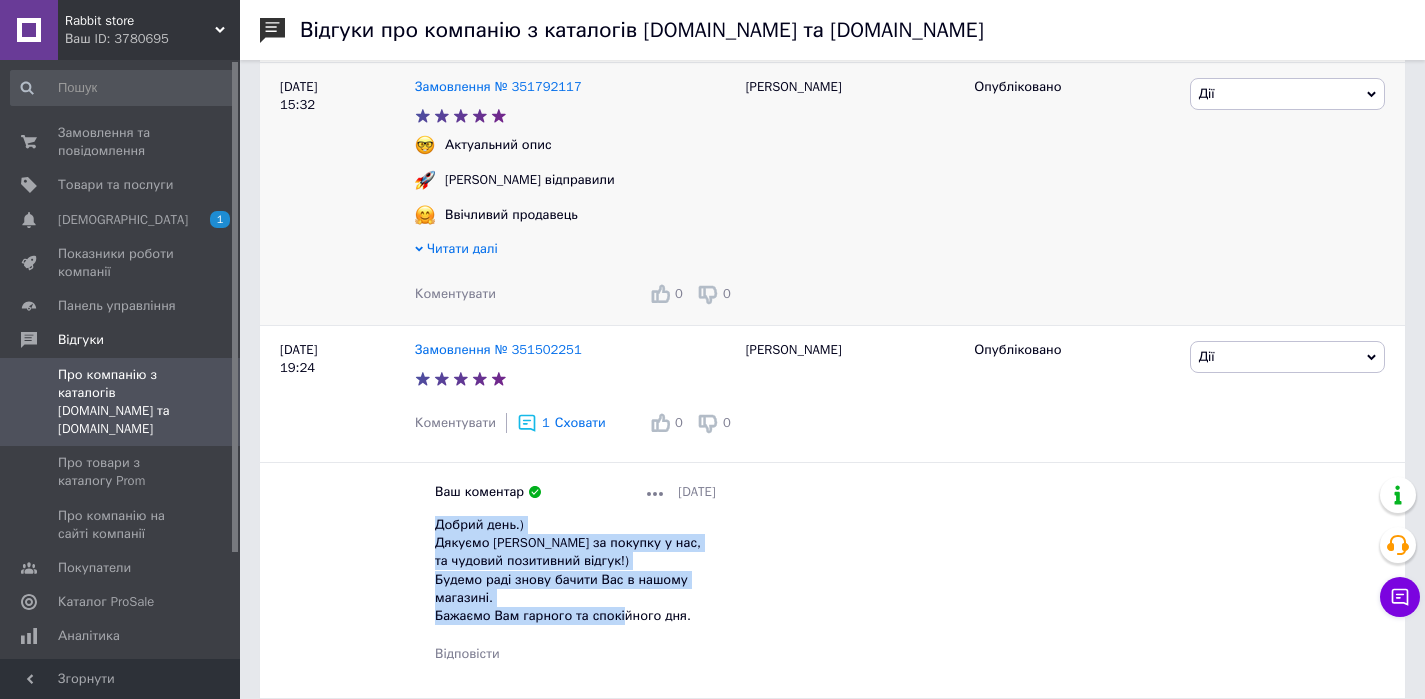 scroll, scrollTop: 355, scrollLeft: 0, axis: vertical 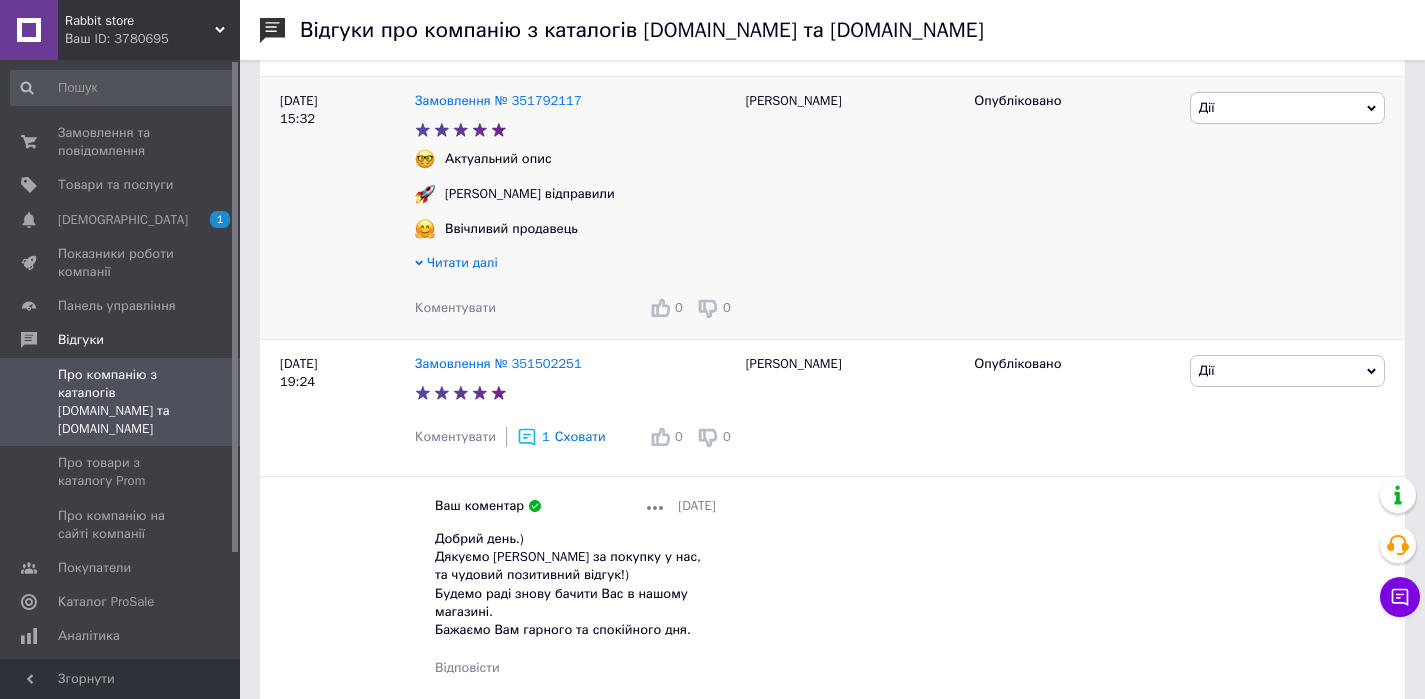 click on "Коментувати" at bounding box center [455, 307] 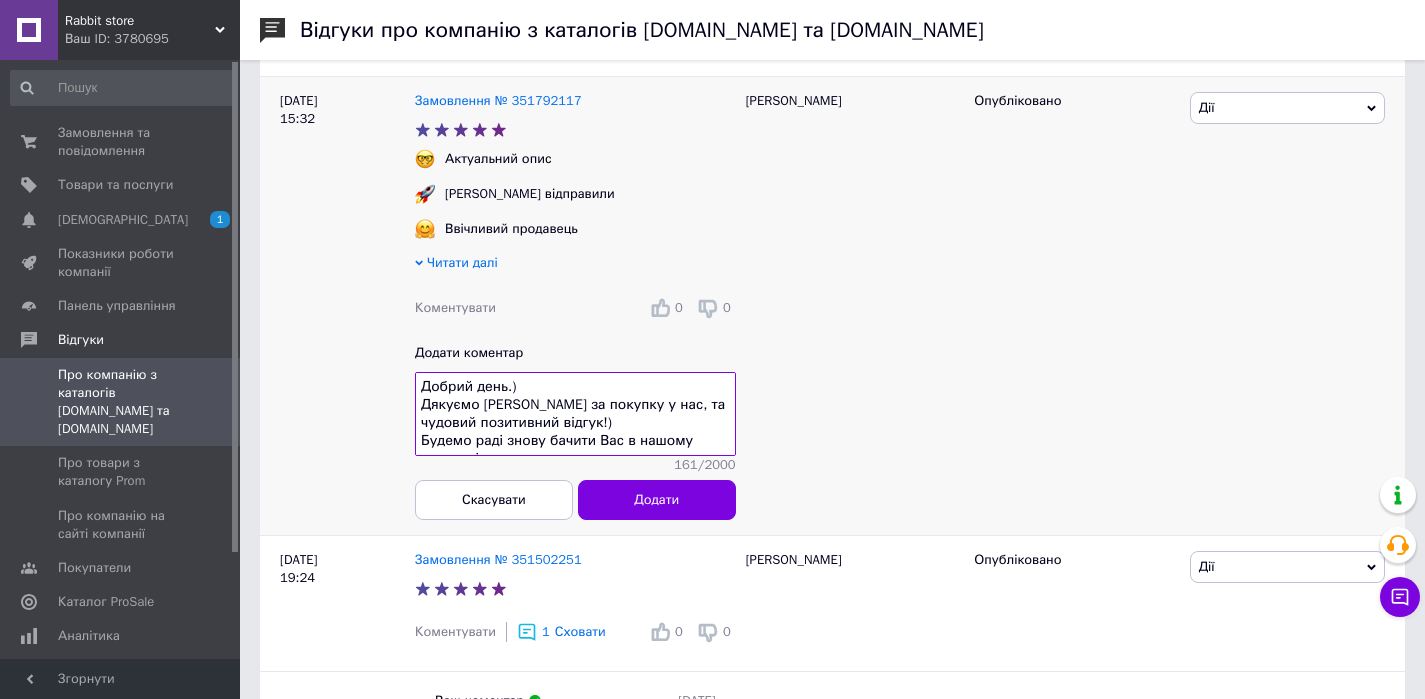 scroll, scrollTop: 28, scrollLeft: 0, axis: vertical 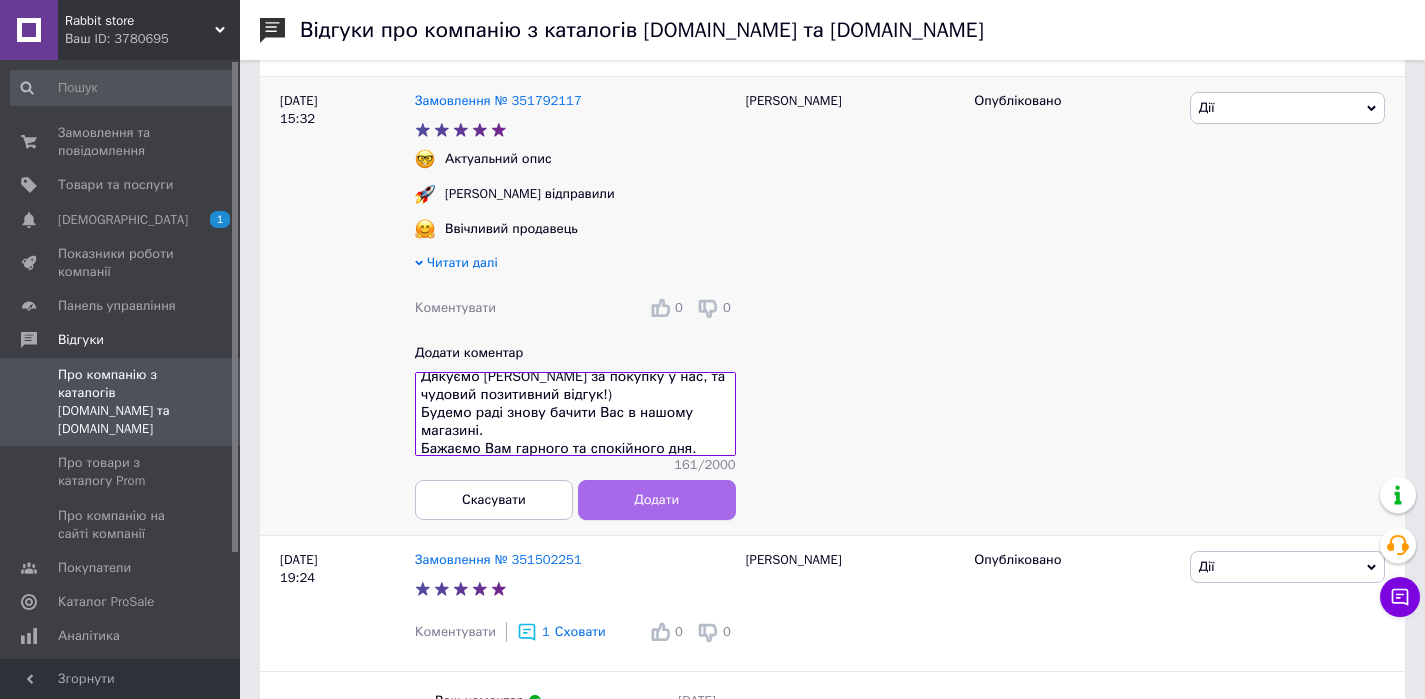 type on "Добрий день.)
Дякуємо Вам за покупку у нас, та чудовий позитивний відгук!)
Будемо раді знову бачити Вас в нашому магазині.
Бажаємо Вам гарного та спокійного дня." 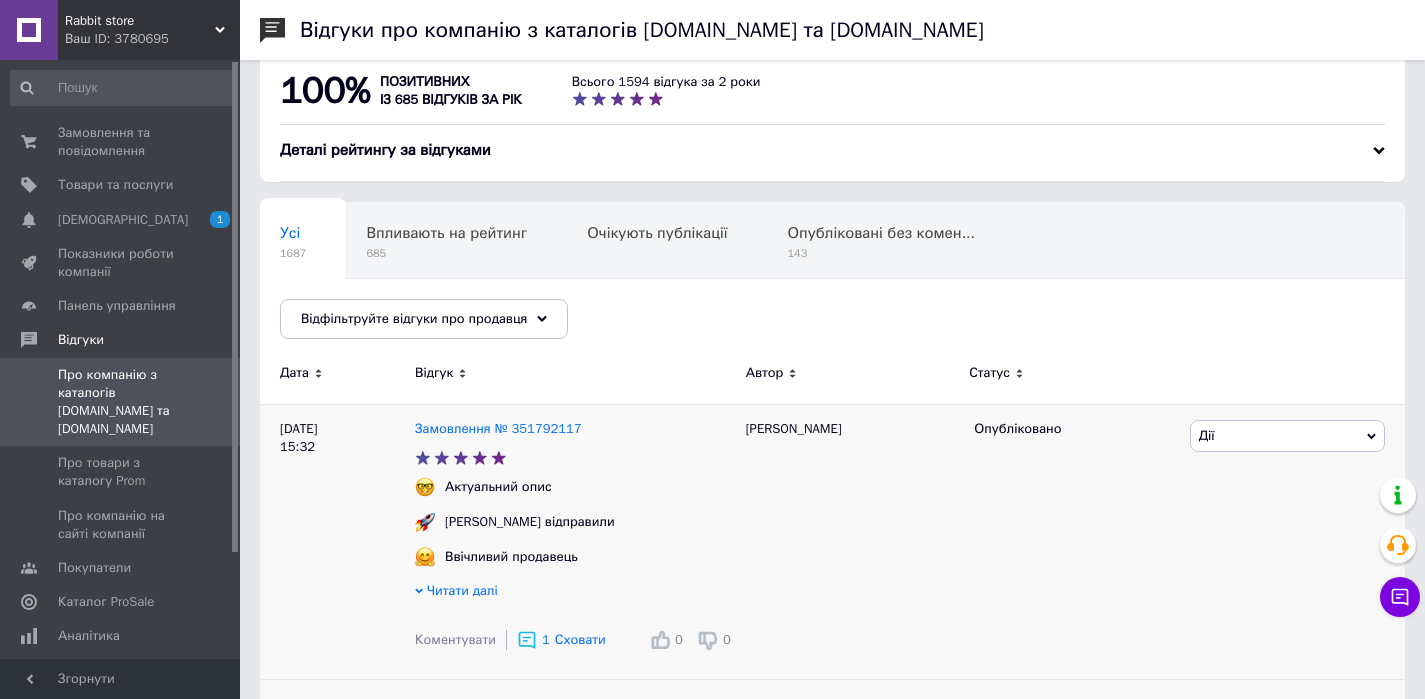 scroll, scrollTop: 0, scrollLeft: 0, axis: both 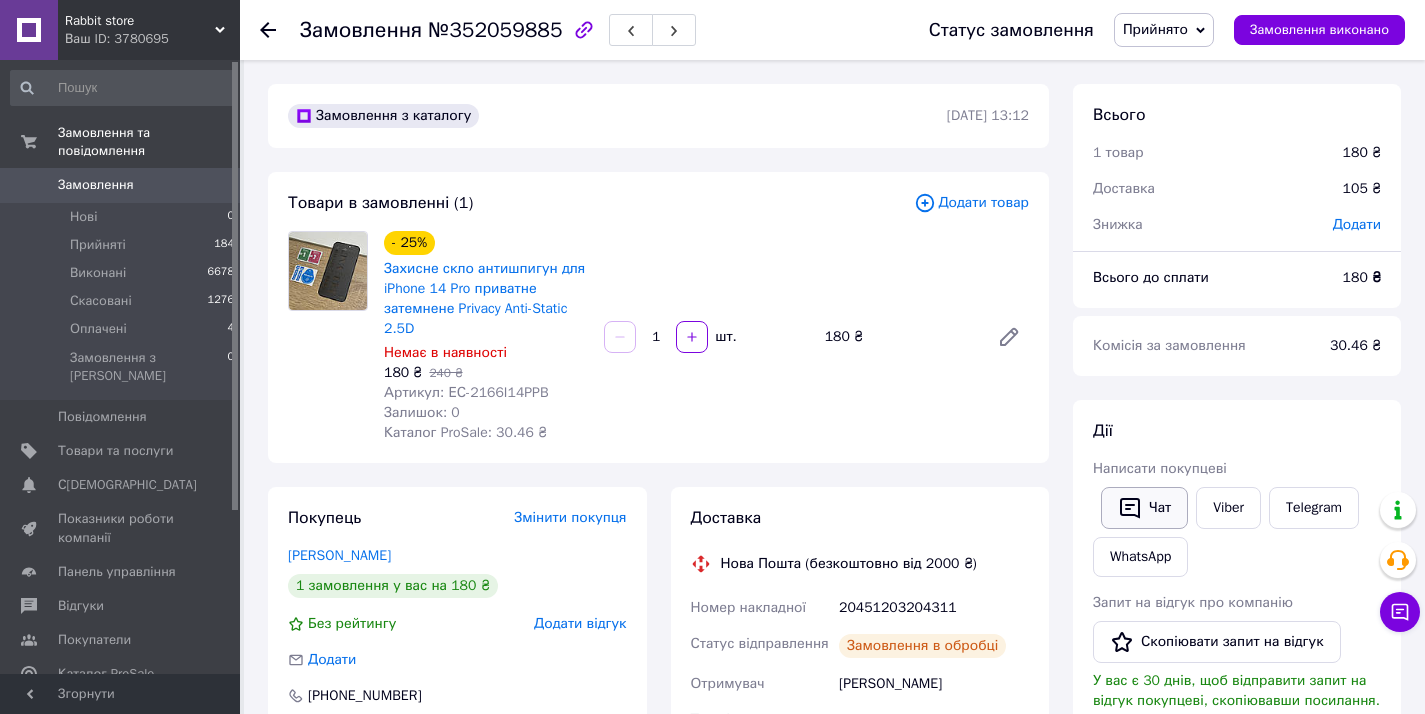 click on "Чат" at bounding box center [1144, 508] 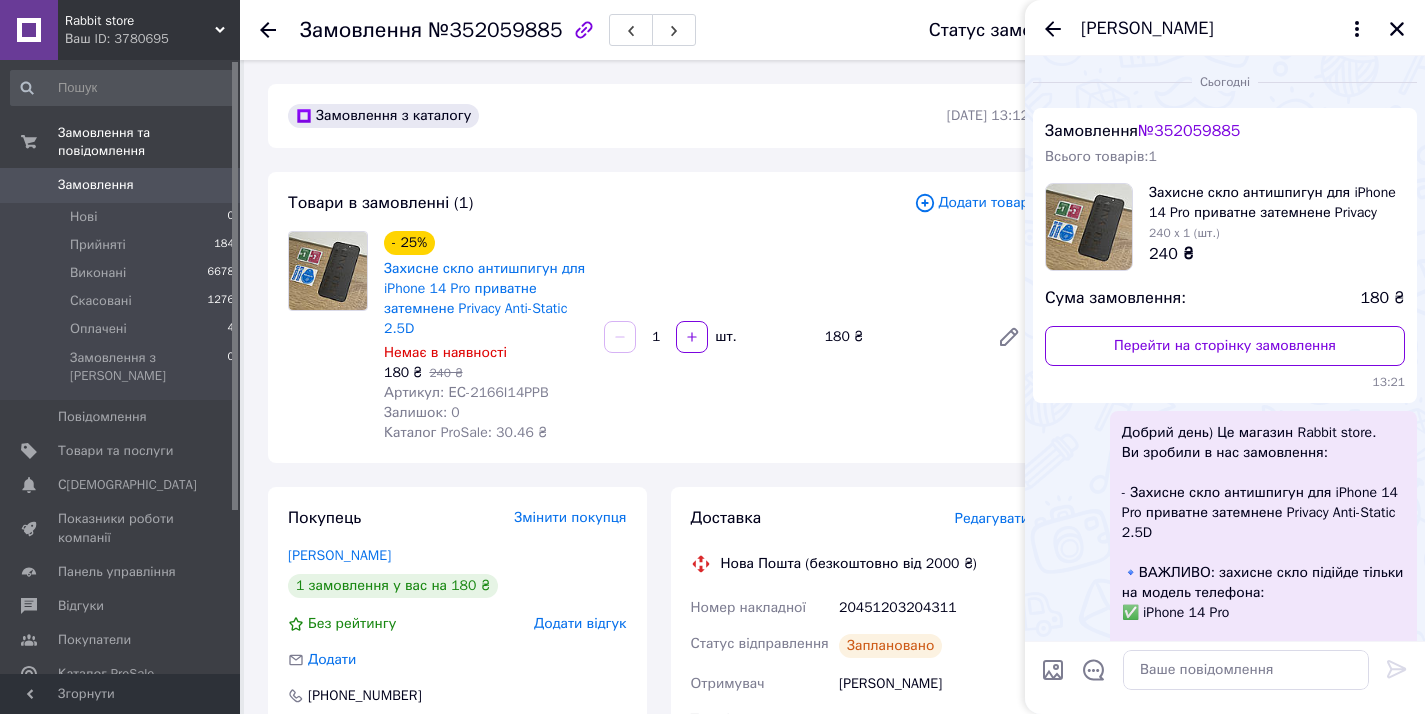scroll, scrollTop: 562, scrollLeft: 0, axis: vertical 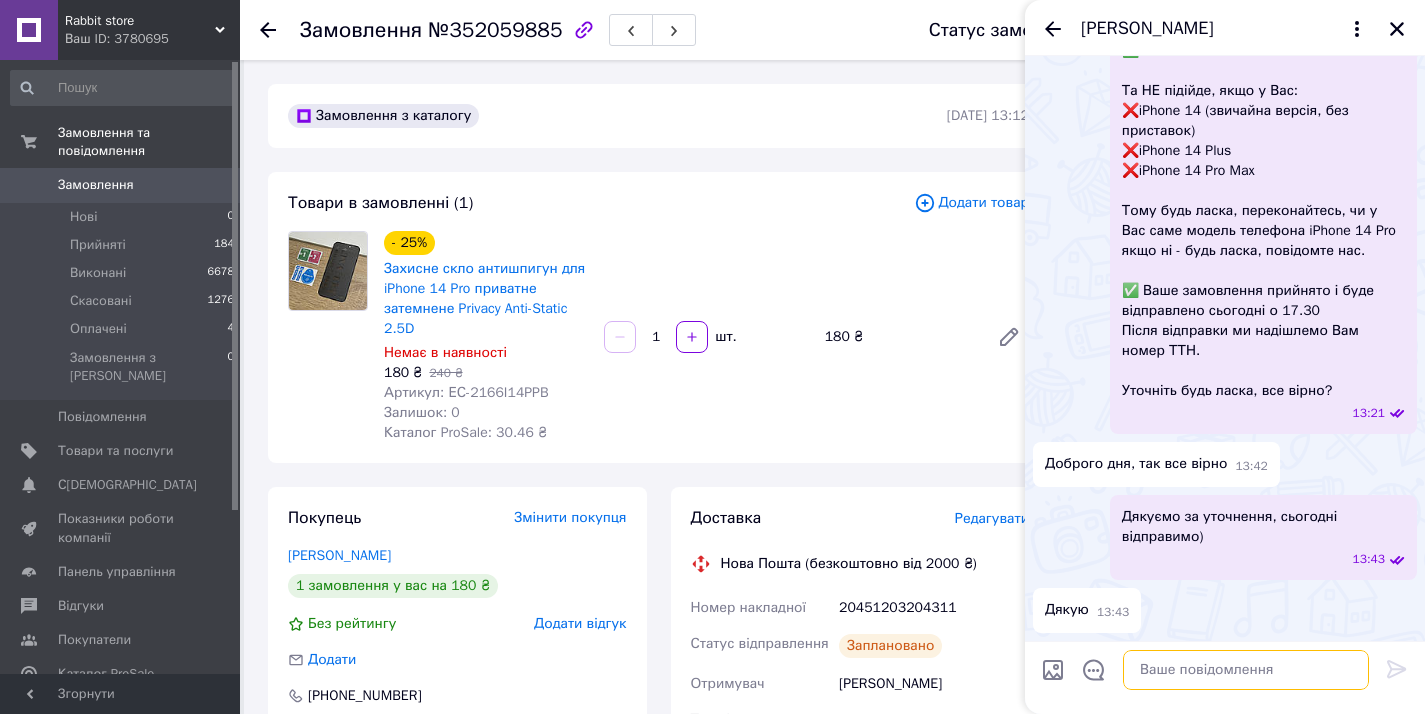 click at bounding box center [1246, 670] 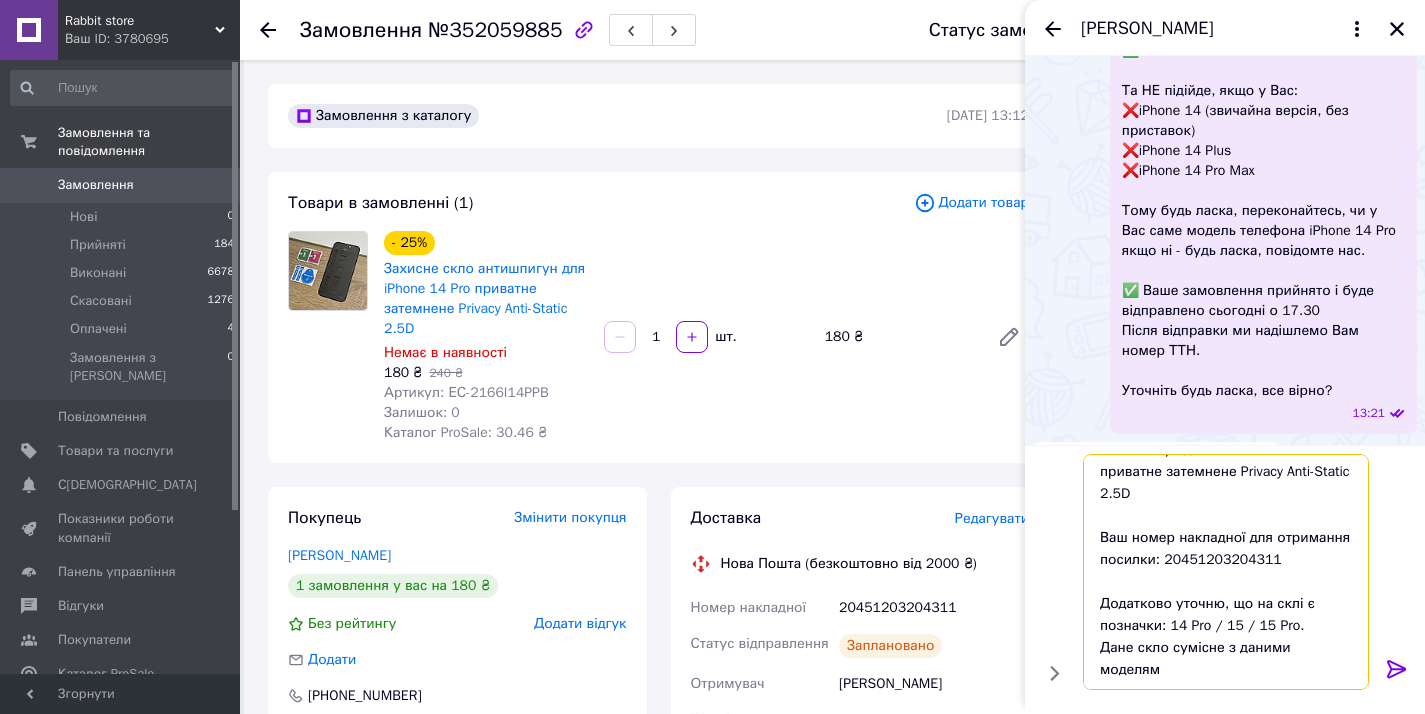 scroll, scrollTop: 101, scrollLeft: 0, axis: vertical 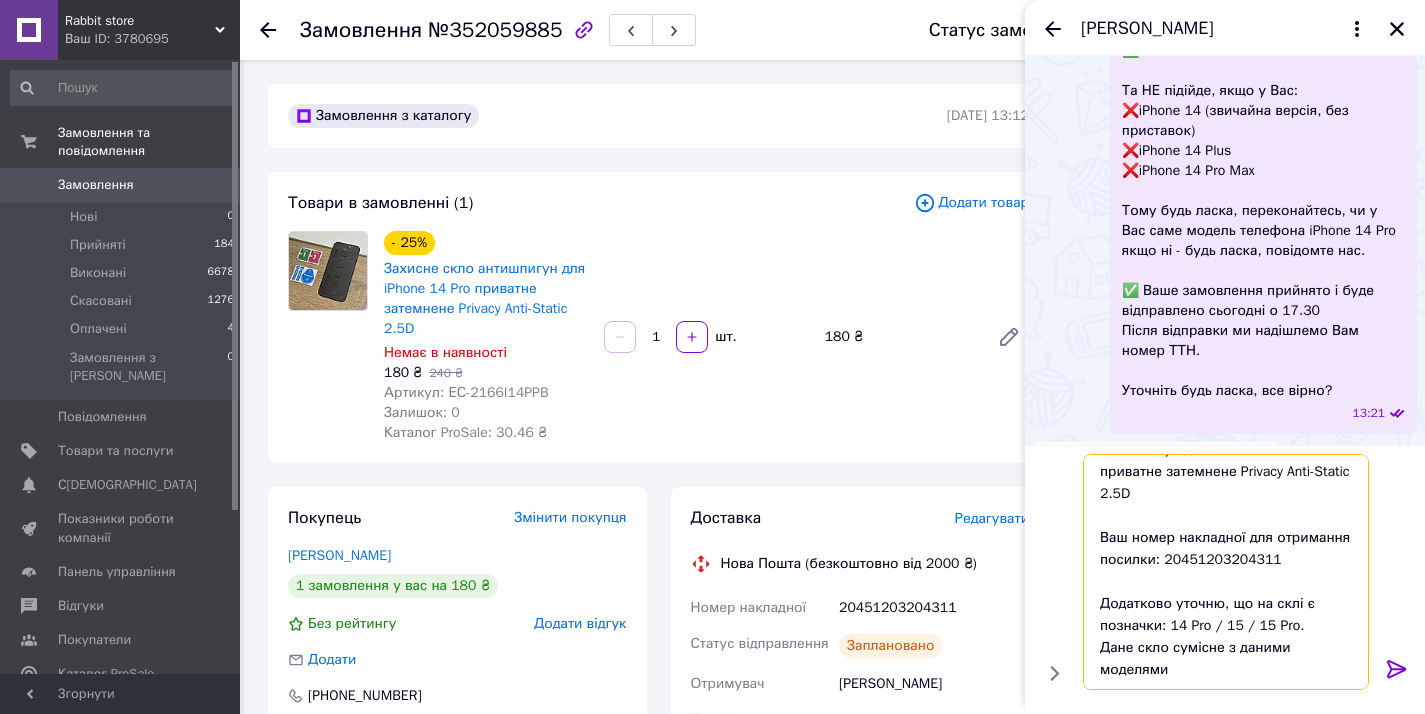 type on "Добрий вечір.)
Відправили сьогодні Ваше замовлення:  - Захисне скло антишпигун для iPhone 14 Pro приватне затемнене Privacy Anti-Static 2.5D
Ваш номер накладної для отримання посилки: 20451203204311
Додатково уточню, що на склі є позначки: 14 Pro / 15 / 15 Pro.
Дане скло сумісне з даними моделями." 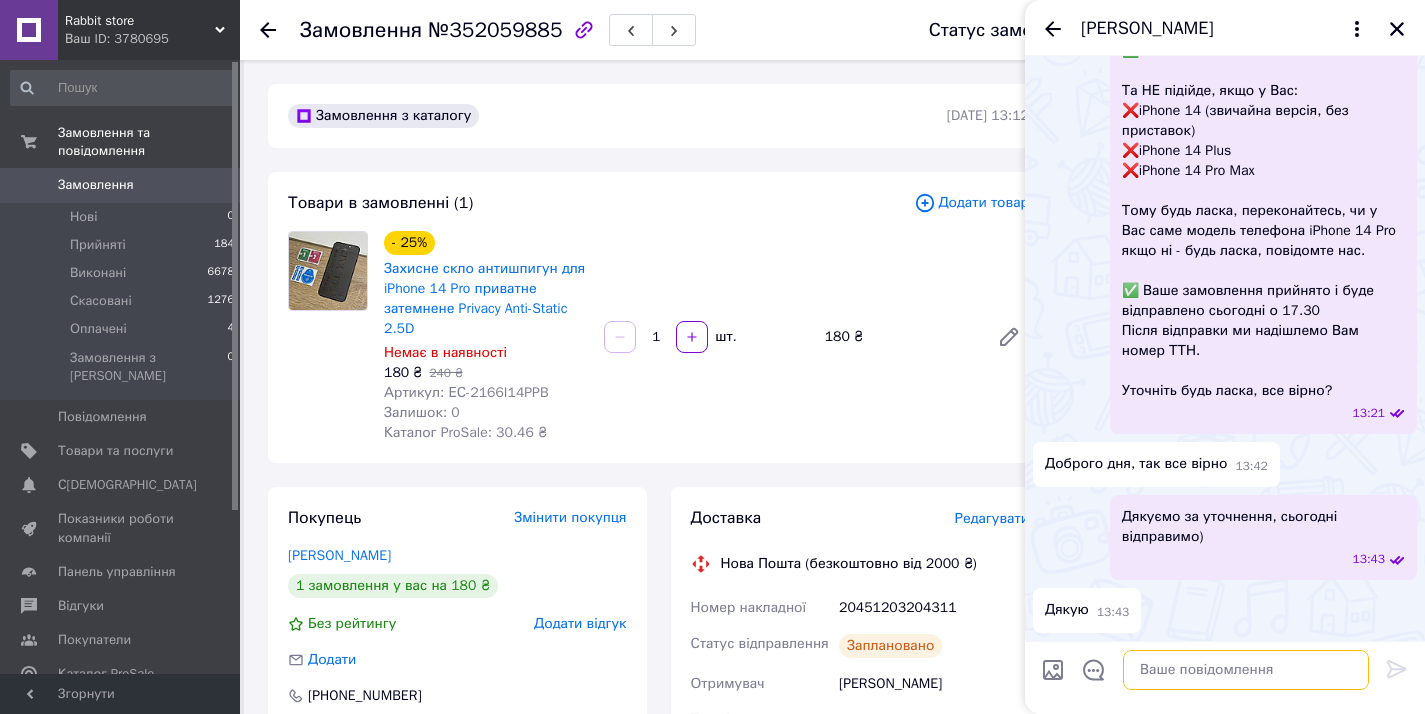 scroll, scrollTop: 0, scrollLeft: 0, axis: both 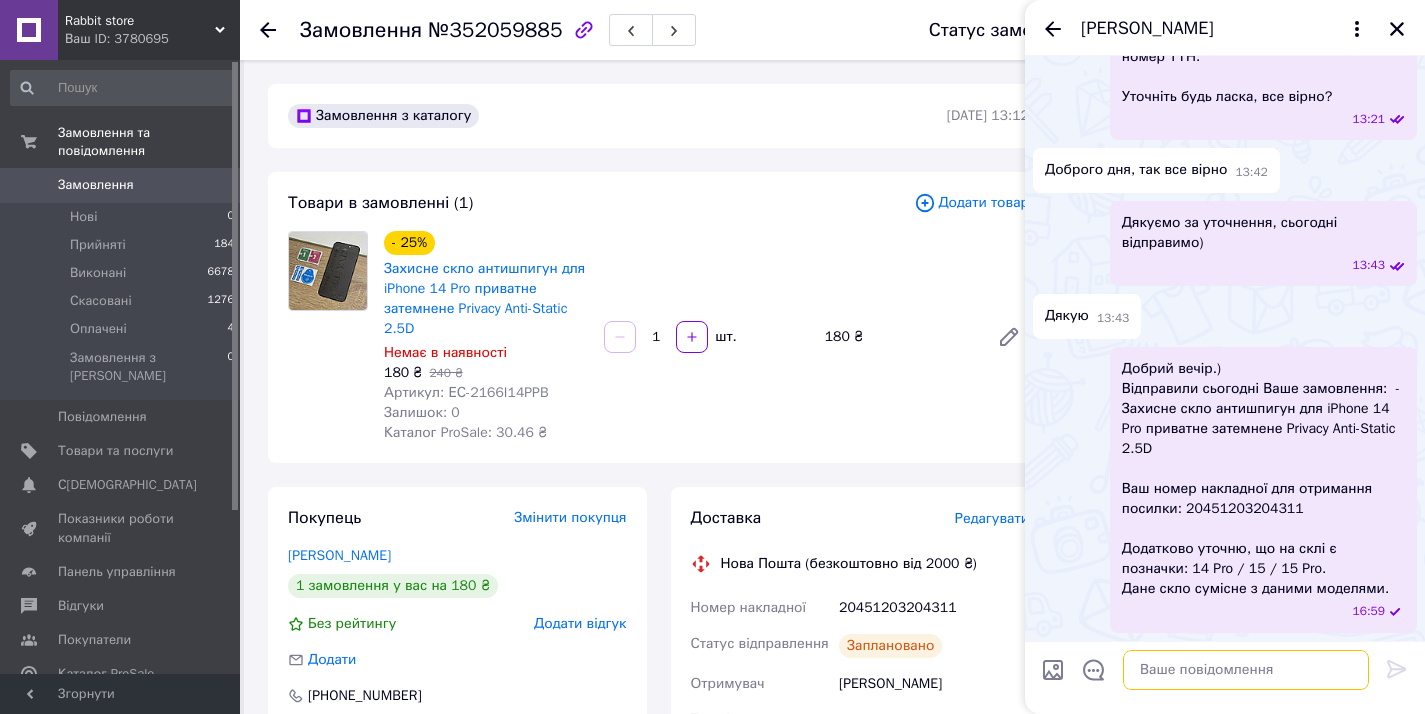 click at bounding box center [1246, 670] 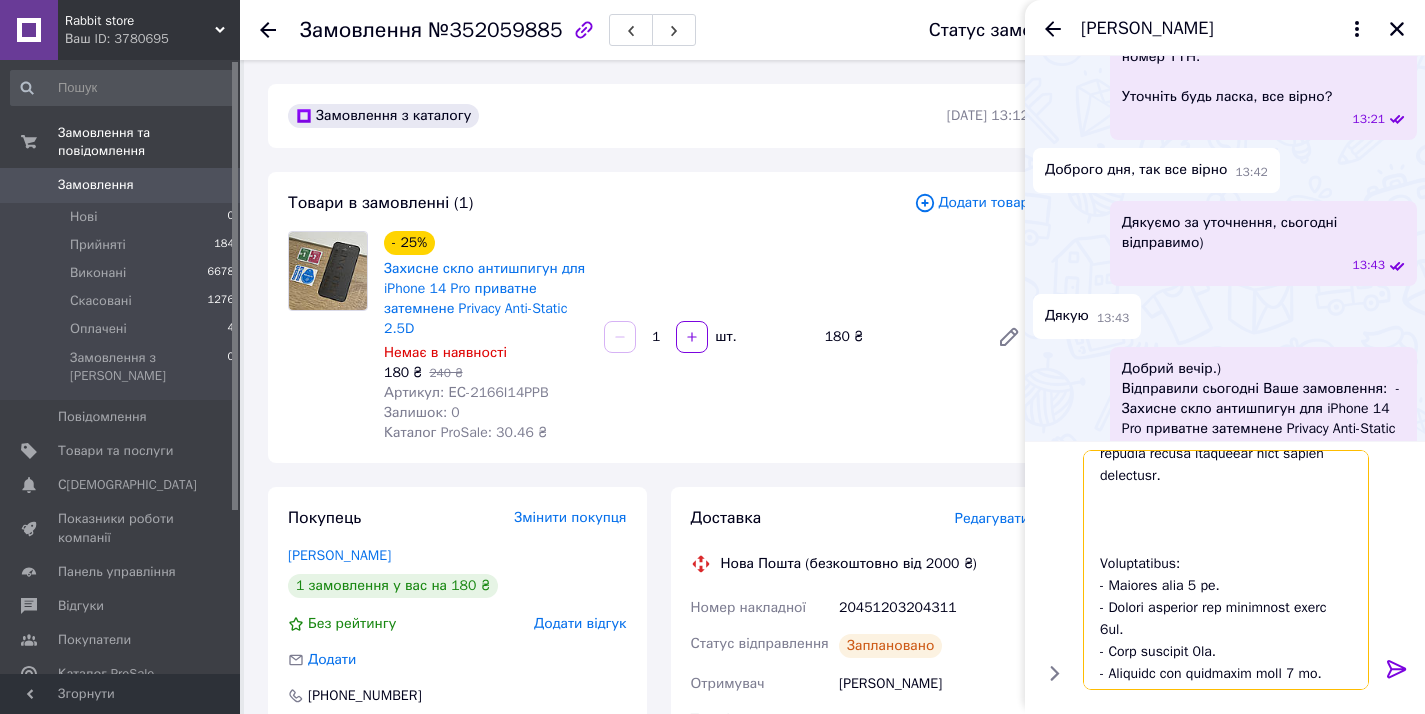 click at bounding box center (1226, 570) 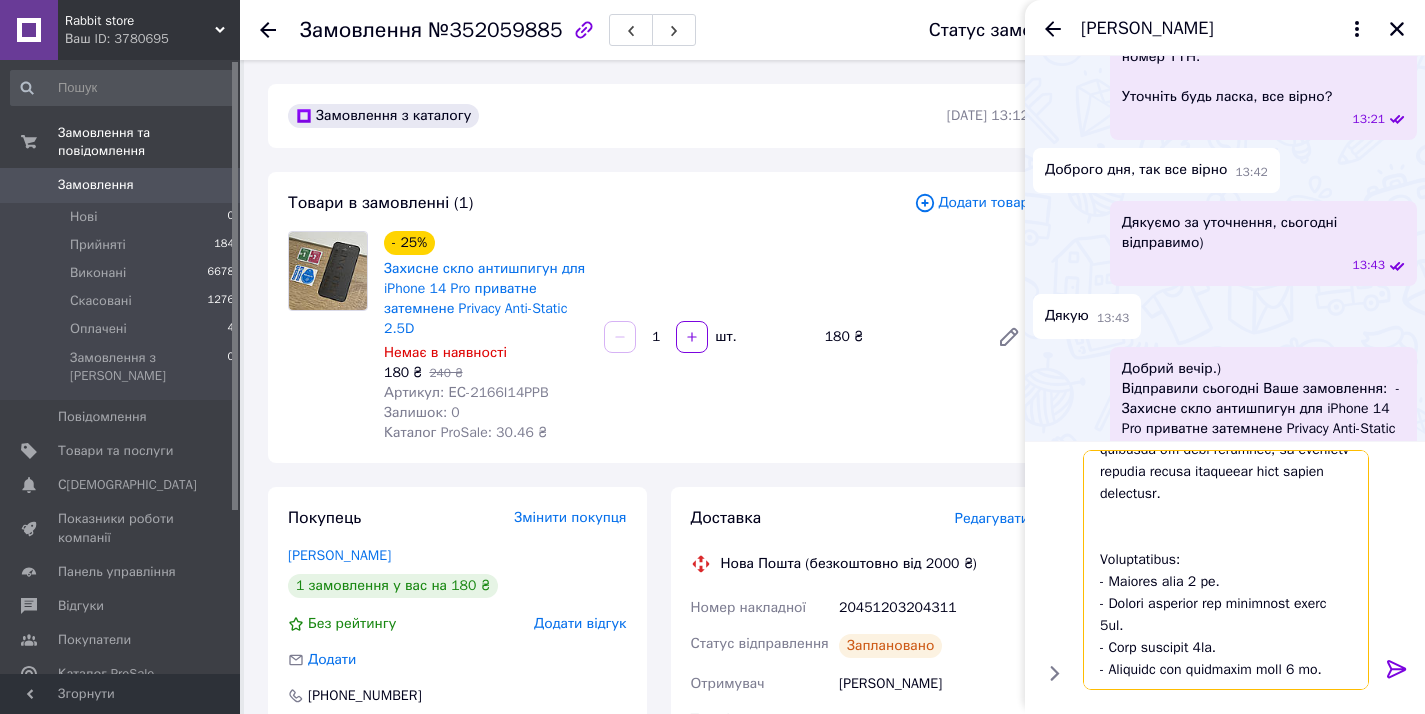 type on "Процес поклейки:
1. За допомогою вологої серветки протріть екран телефона
2. Витріть екран сухою серветкою
3. Зніміть плівку з захисного скла, та клейкою стороною прикладіть скло до екрану телефона
При потребі проведіть пальцем по центрі скла, починаючи рух від низу скла - до верху (або наоборот).
При потраплянні пилу - обережно припідніть захисне скло, та видаліть пил за допомогою наклейки для видалення пилу.
ВАЖЛИВО: Після поклейки скла буде корисно запустити "важкий" застосунок, наприклад:
- ввімкнуто запис відео
- відтворення відео в високій якості в браузері або додатку
- мобільна гра.
Це потрібно для того, щоб екран телефона став дещо тепліший, це допоможе клейкій основі захисного скла швидше висохнути.
Комплектація:
- Захисне скло 1 шт.
- Волога серветка для видалення бруду 1шт.
- Суха серветка 1шт.
- Наклейка для видалення пилу 1 шт. ..." 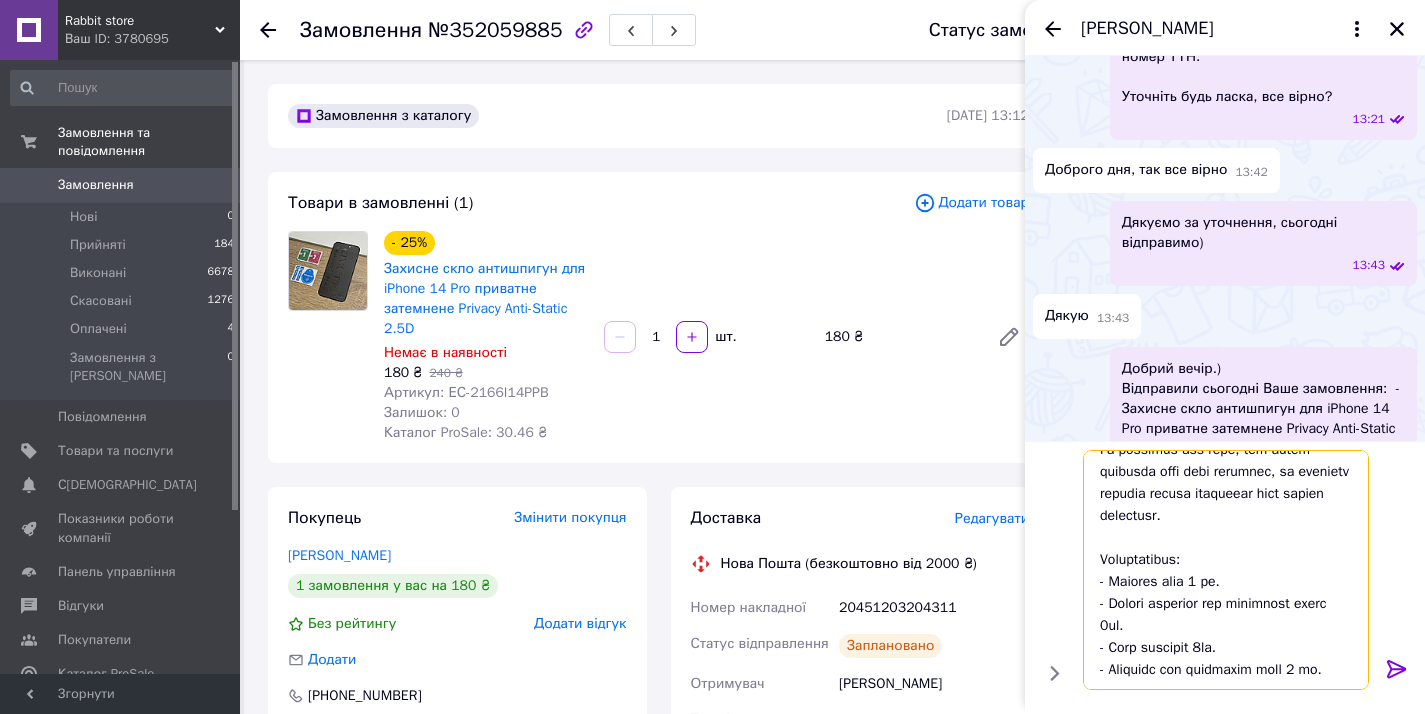 scroll, scrollTop: 526, scrollLeft: 0, axis: vertical 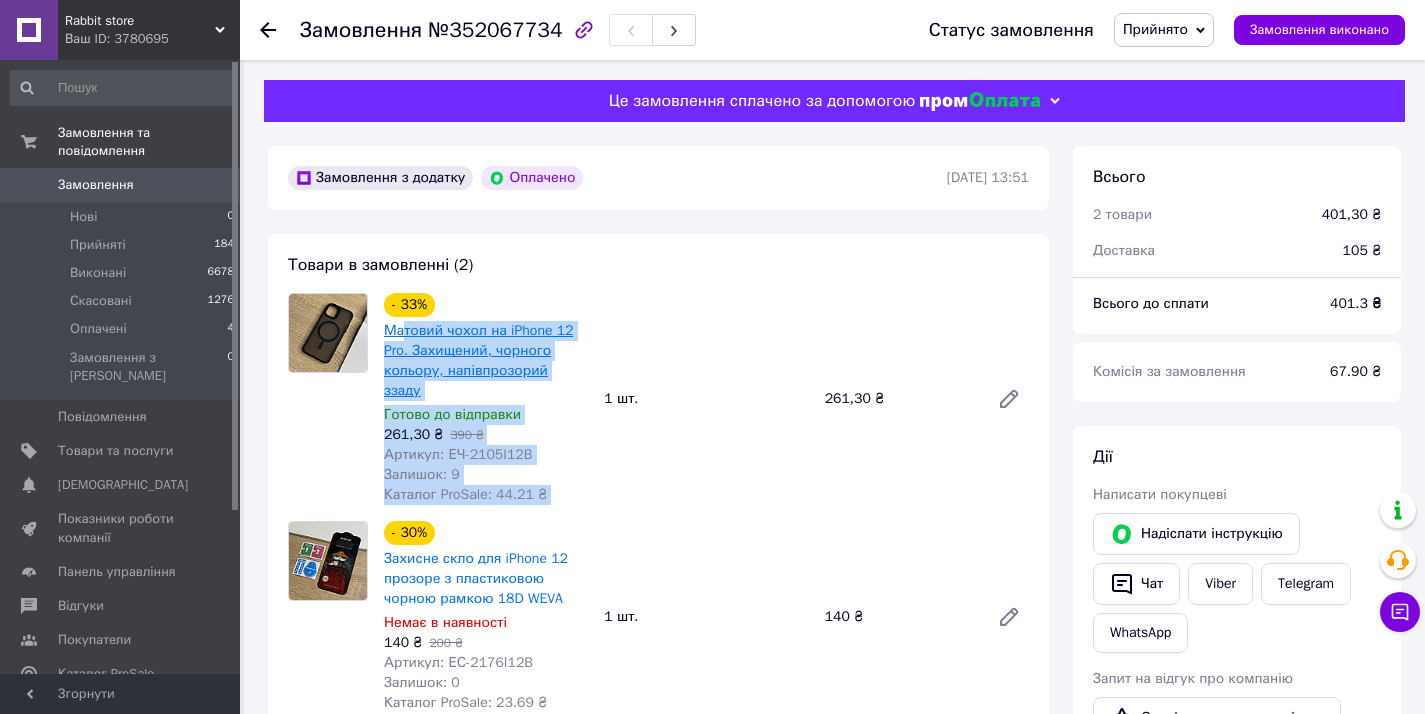 drag, startPoint x: 607, startPoint y: 368, endPoint x: 400, endPoint y: 330, distance: 210.45901 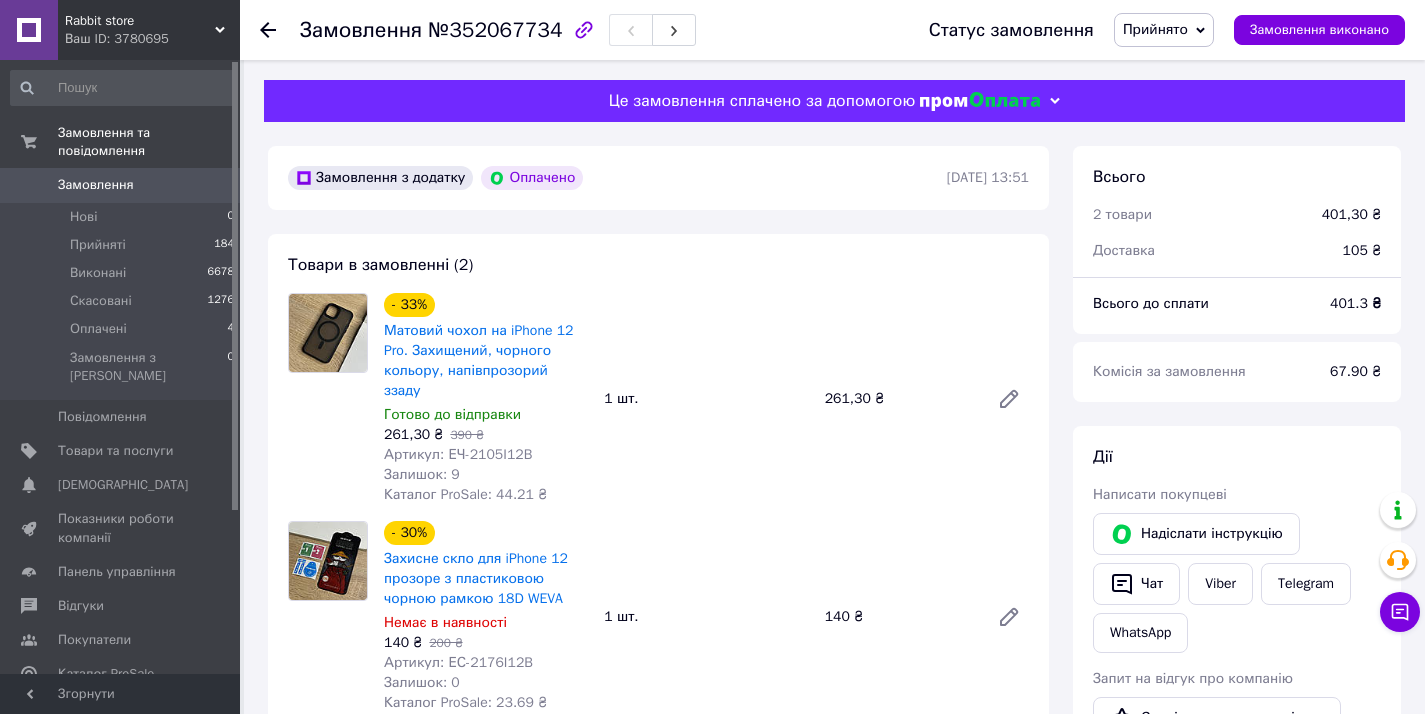 click on "- 33% Матовий чохол на iPhone 12 Pro. Захищений, чорного кольору, напівпрозорий ззаду Готово до відправки 261,30 ₴   390 ₴ Артикул: ЕЧ-2105I12B Залишок: 9 Каталог ProSale: 44.21 ₴  1 шт. 261,30 ₴" at bounding box center [706, 399] 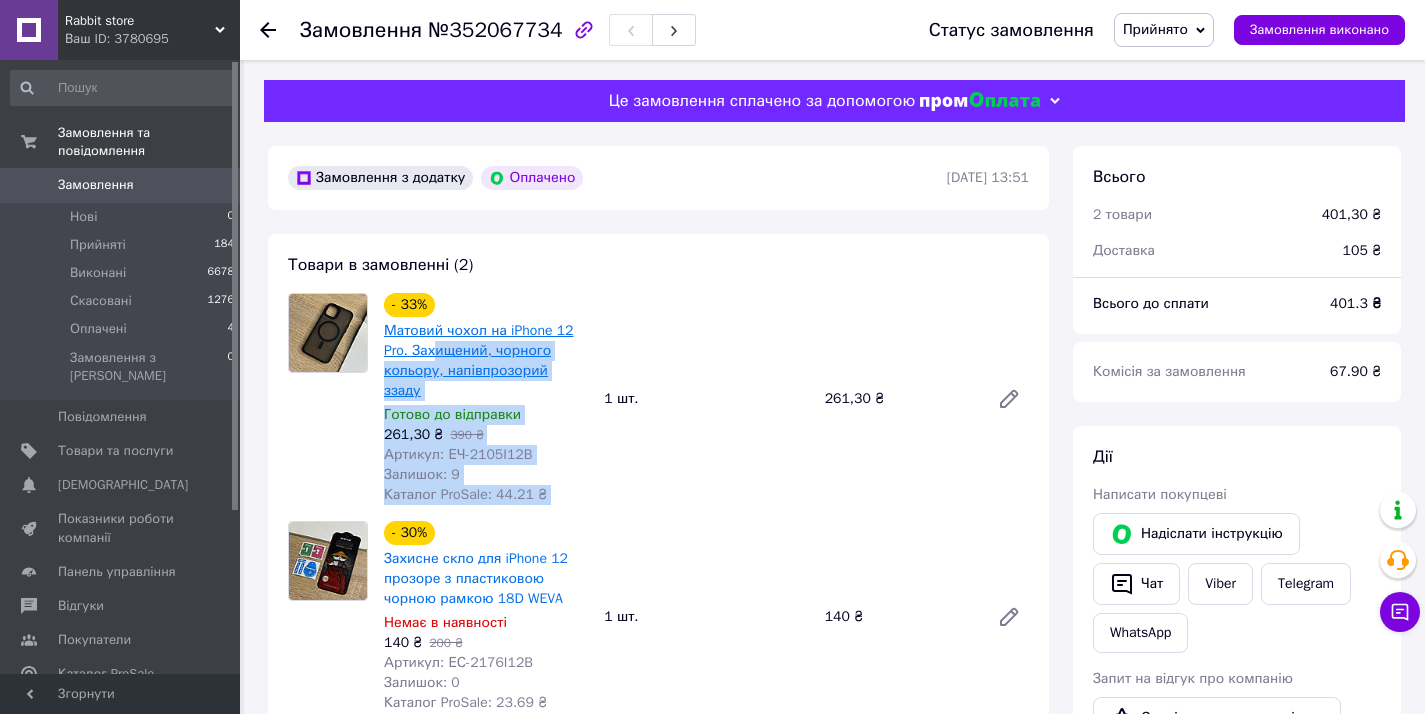 drag, startPoint x: 600, startPoint y: 370, endPoint x: 513, endPoint y: 353, distance: 88.64536 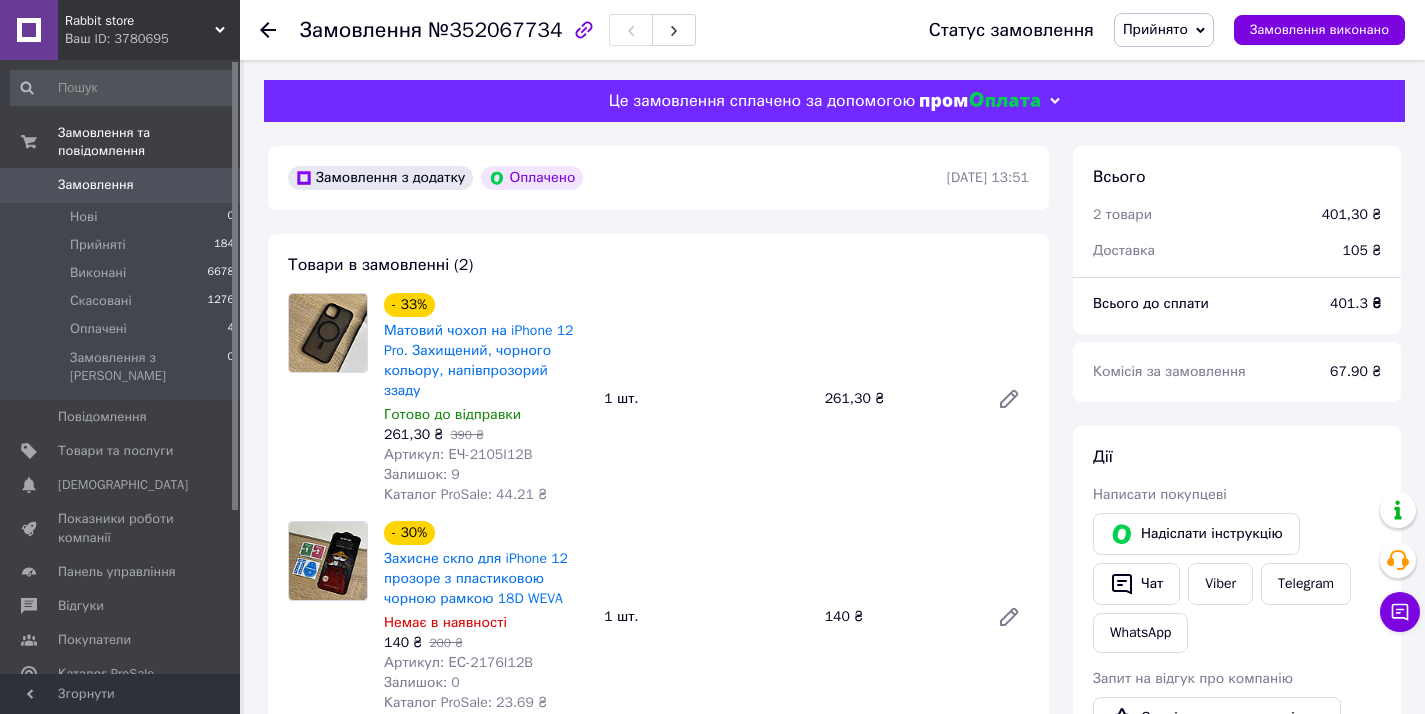 click on "- 33% Матовий чохол на iPhone 12 Pro. Захищений, чорного кольору, напівпрозорий ззаду Готово до відправки 261,30 ₴   390 ₴ Артикул: ЕЧ-2105I12B Залишок: 9 Каталог ProSale: 44.21 ₴  1 шт. 261,30 ₴" at bounding box center (706, 399) 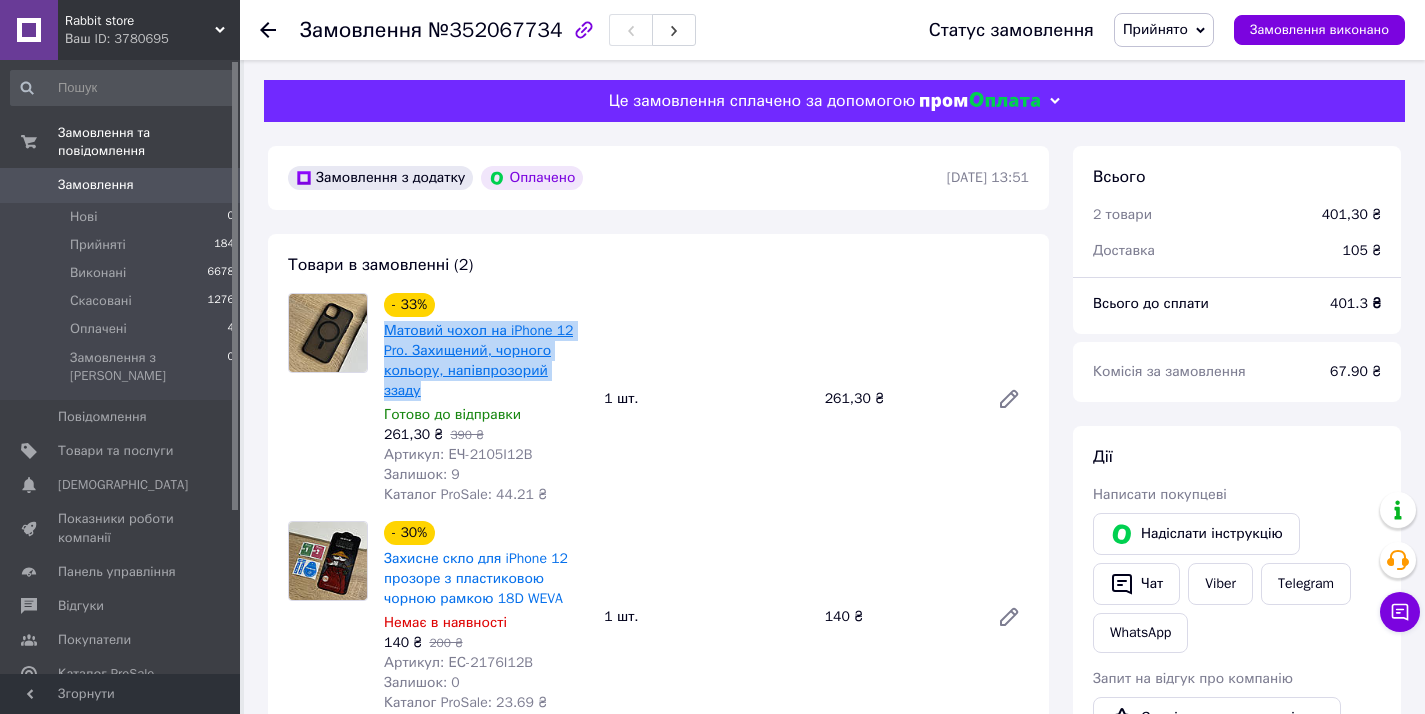 drag, startPoint x: 589, startPoint y: 370, endPoint x: 388, endPoint y: 328, distance: 205.34119 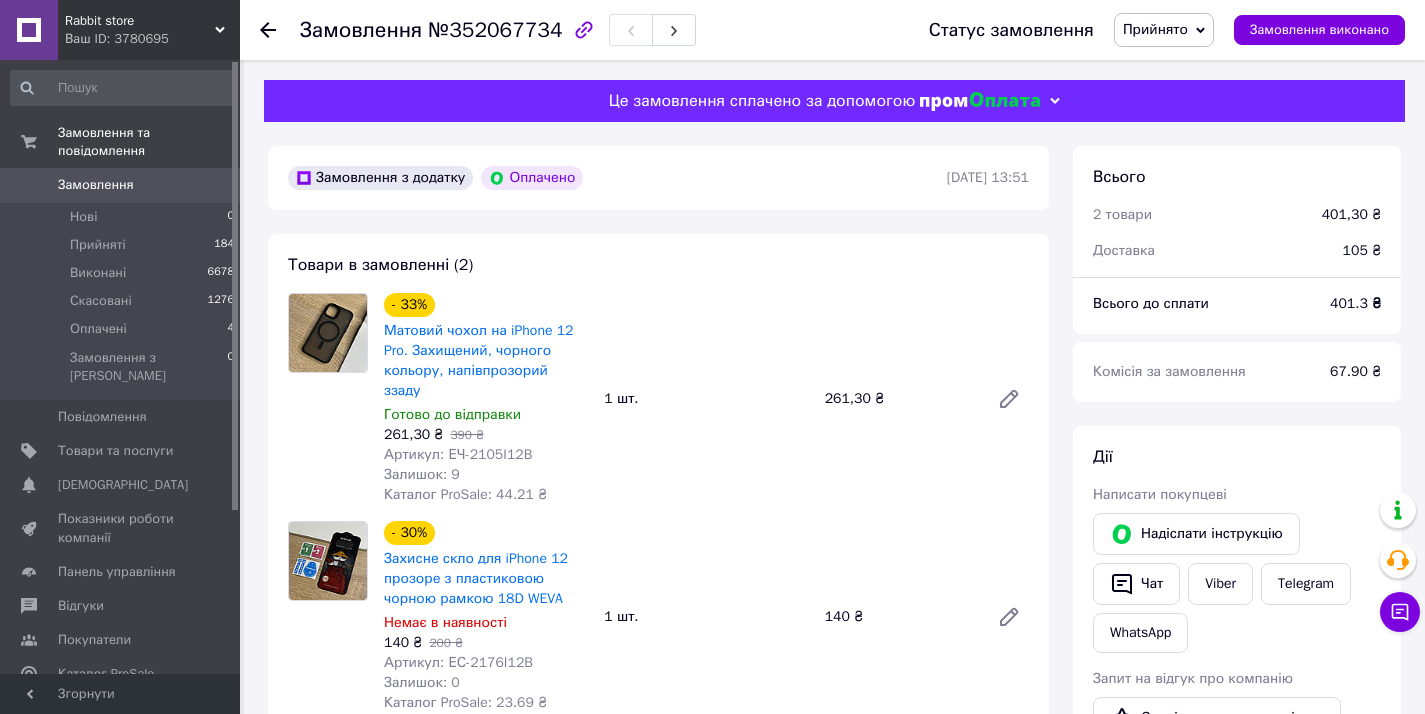 click on "Захисне скло для iPhone 12 прозоре з пластиковою чорною рамкою 18D WEVA" at bounding box center (486, 579) 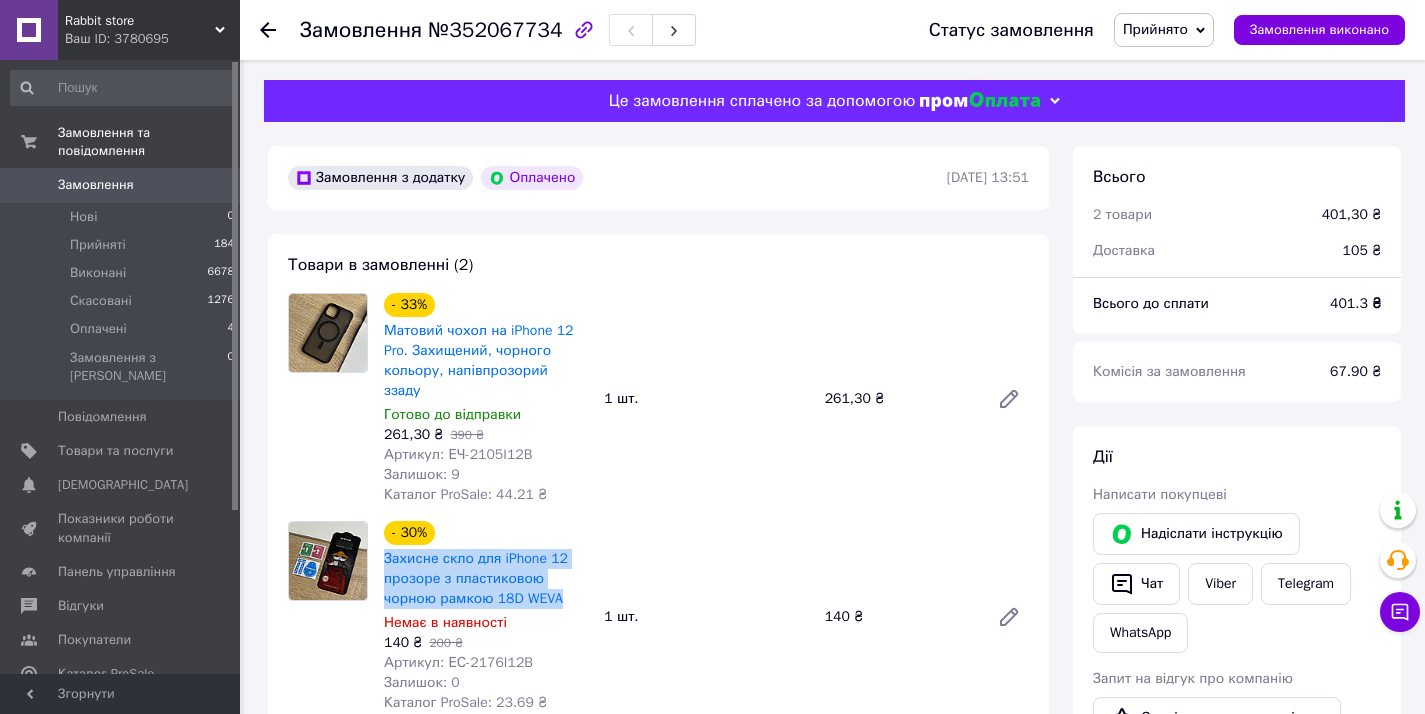 drag, startPoint x: 531, startPoint y: 576, endPoint x: 383, endPoint y: 545, distance: 151.21178 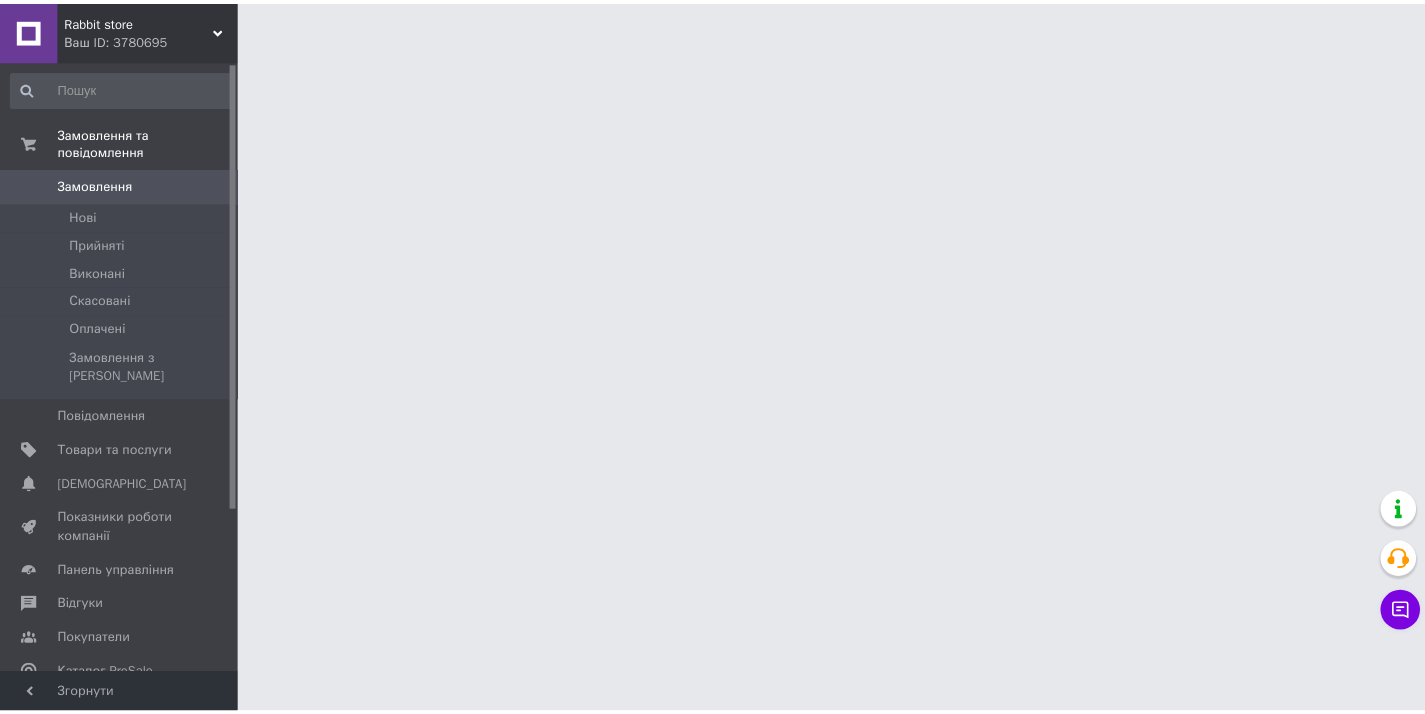scroll, scrollTop: 0, scrollLeft: 0, axis: both 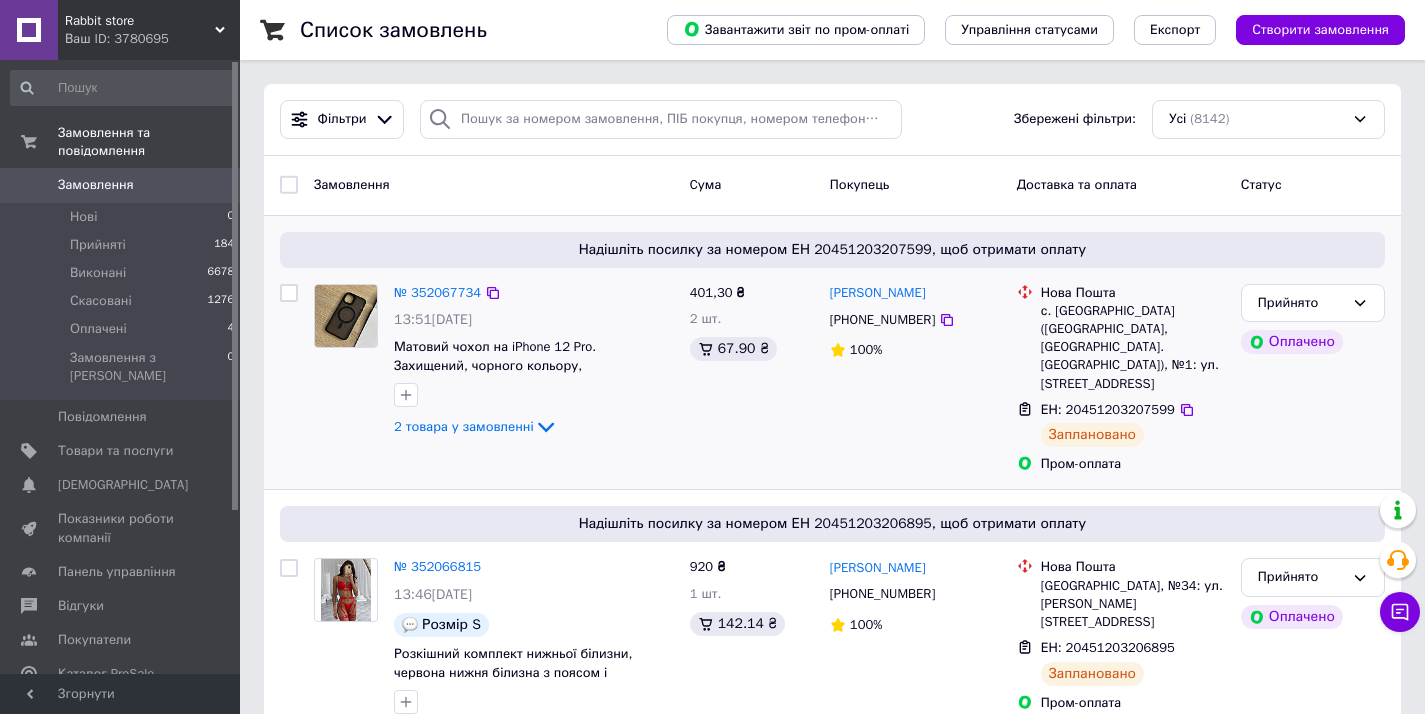 click on "2 товара у замовленні" 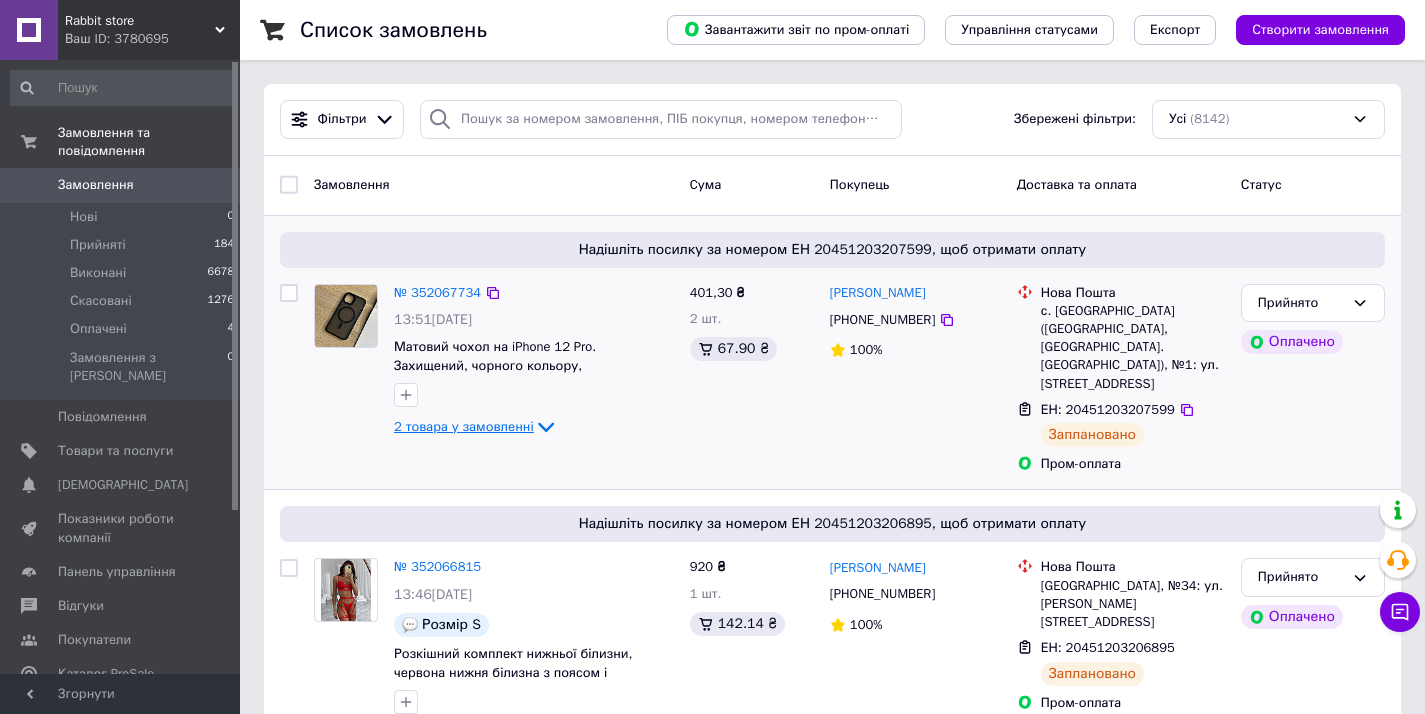 click on "2 товара у замовленні" at bounding box center (464, 426) 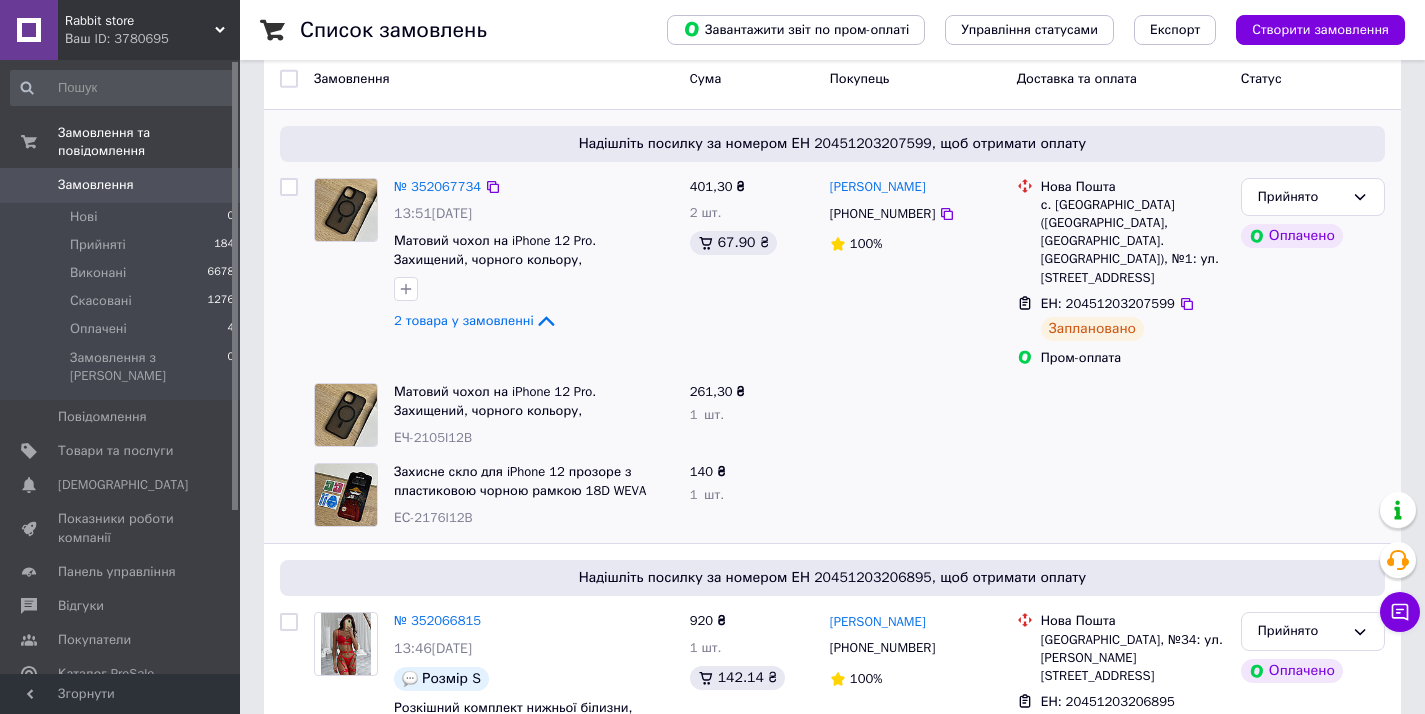 scroll, scrollTop: 123, scrollLeft: 0, axis: vertical 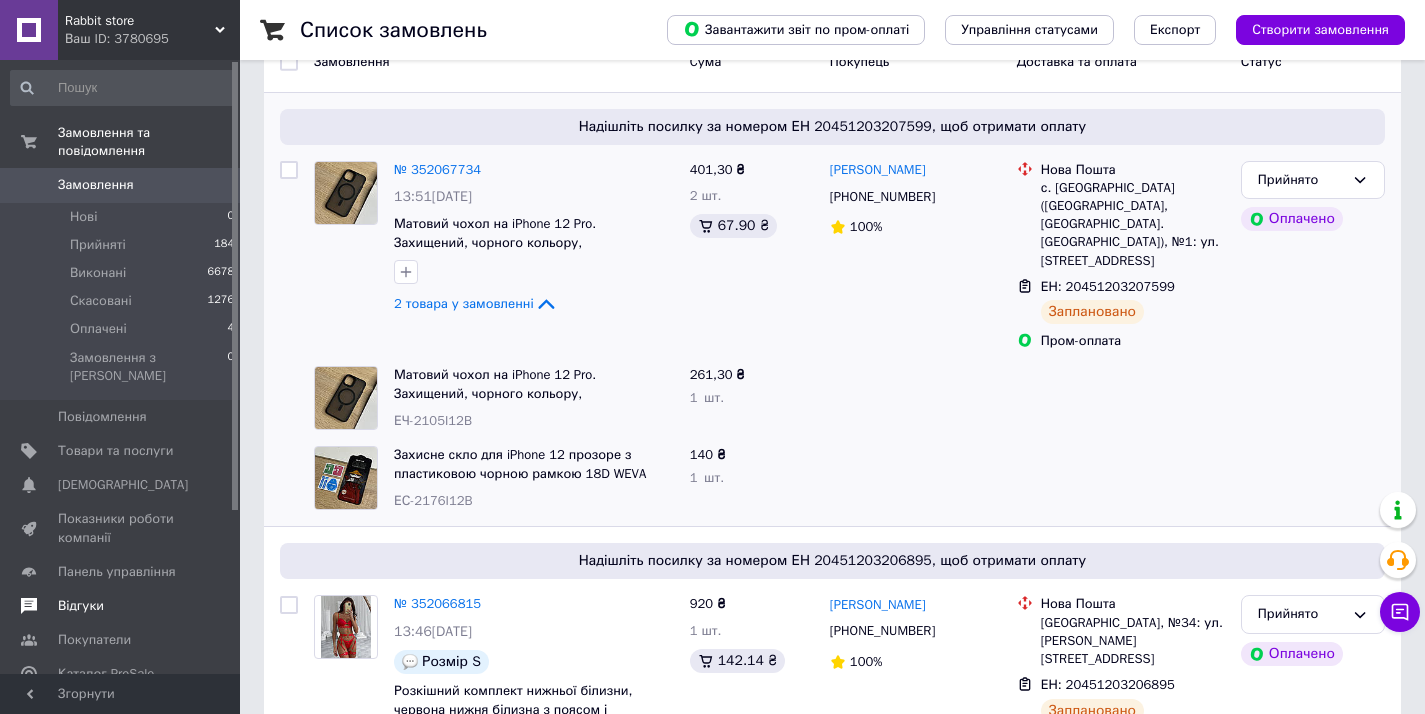 click on "Відгуки" at bounding box center (121, 606) 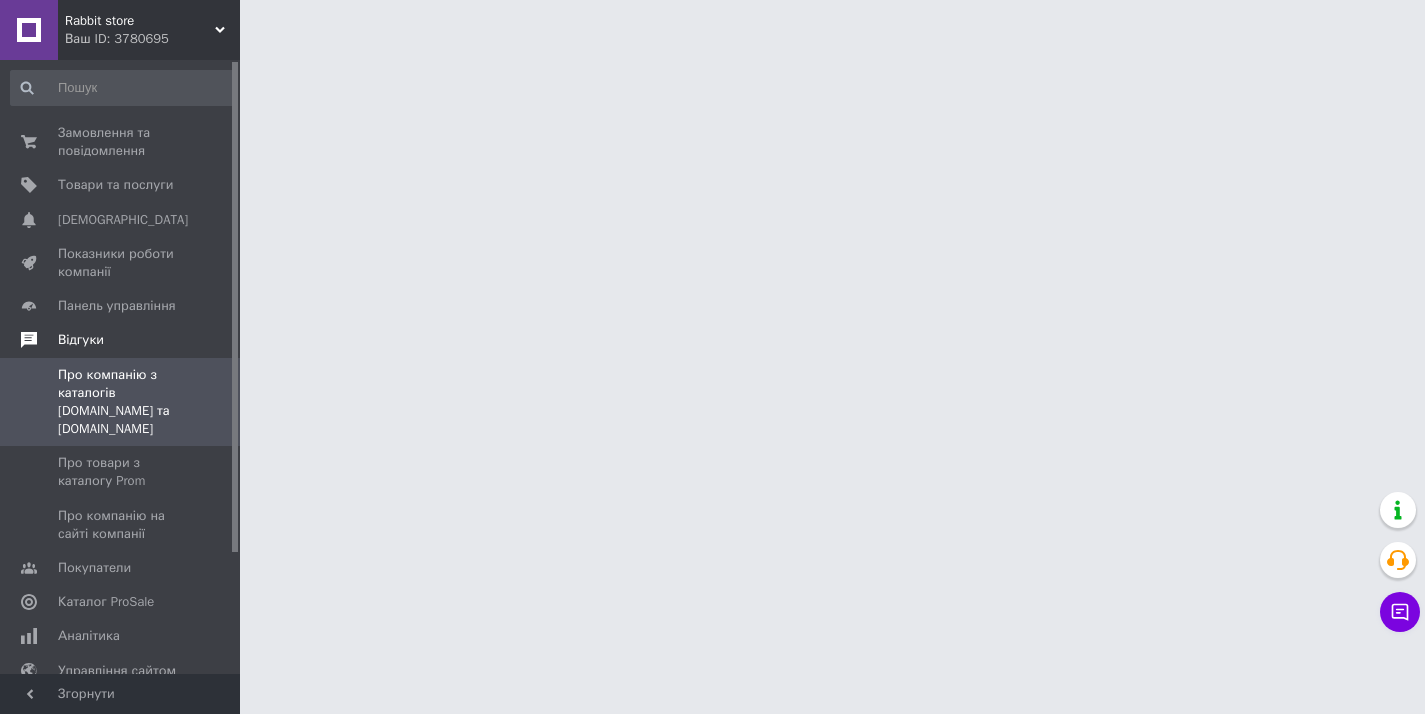 scroll, scrollTop: 0, scrollLeft: 0, axis: both 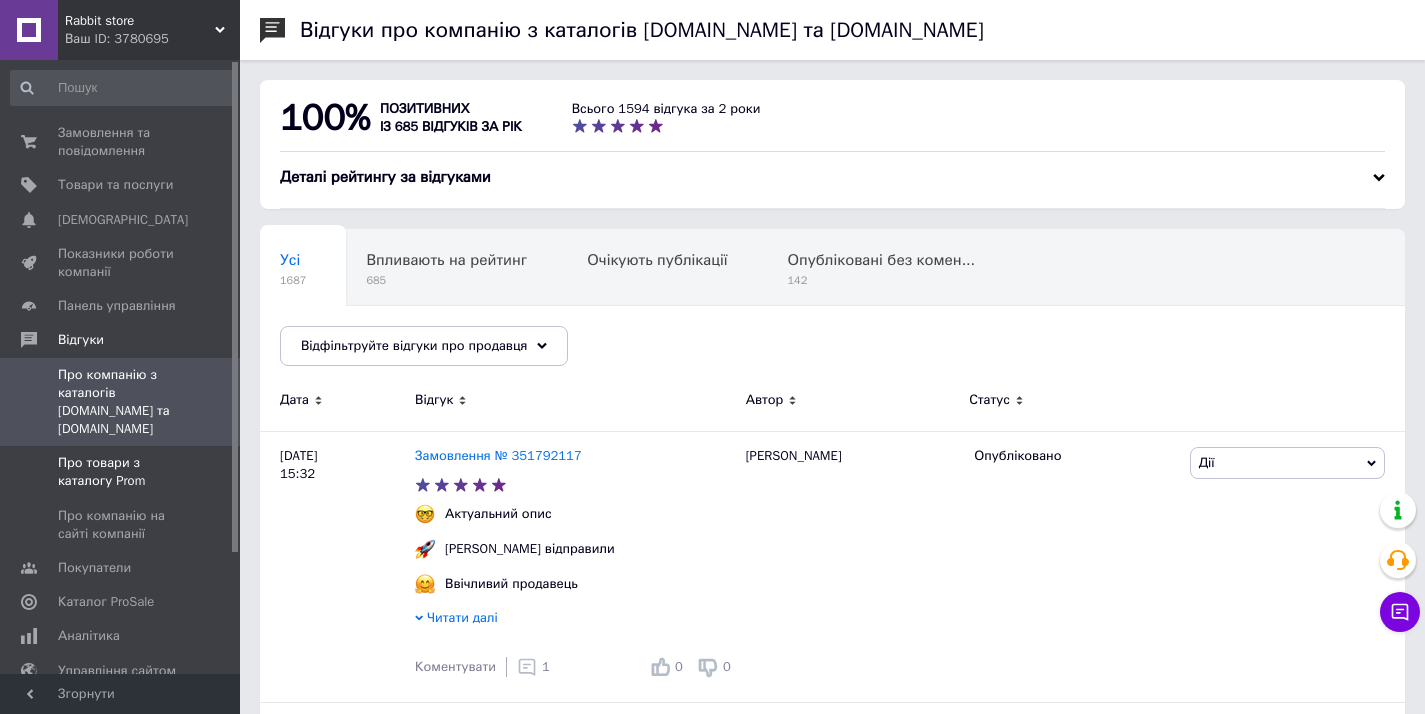 click on "Про товари з каталогу Prom" at bounding box center [121, 472] 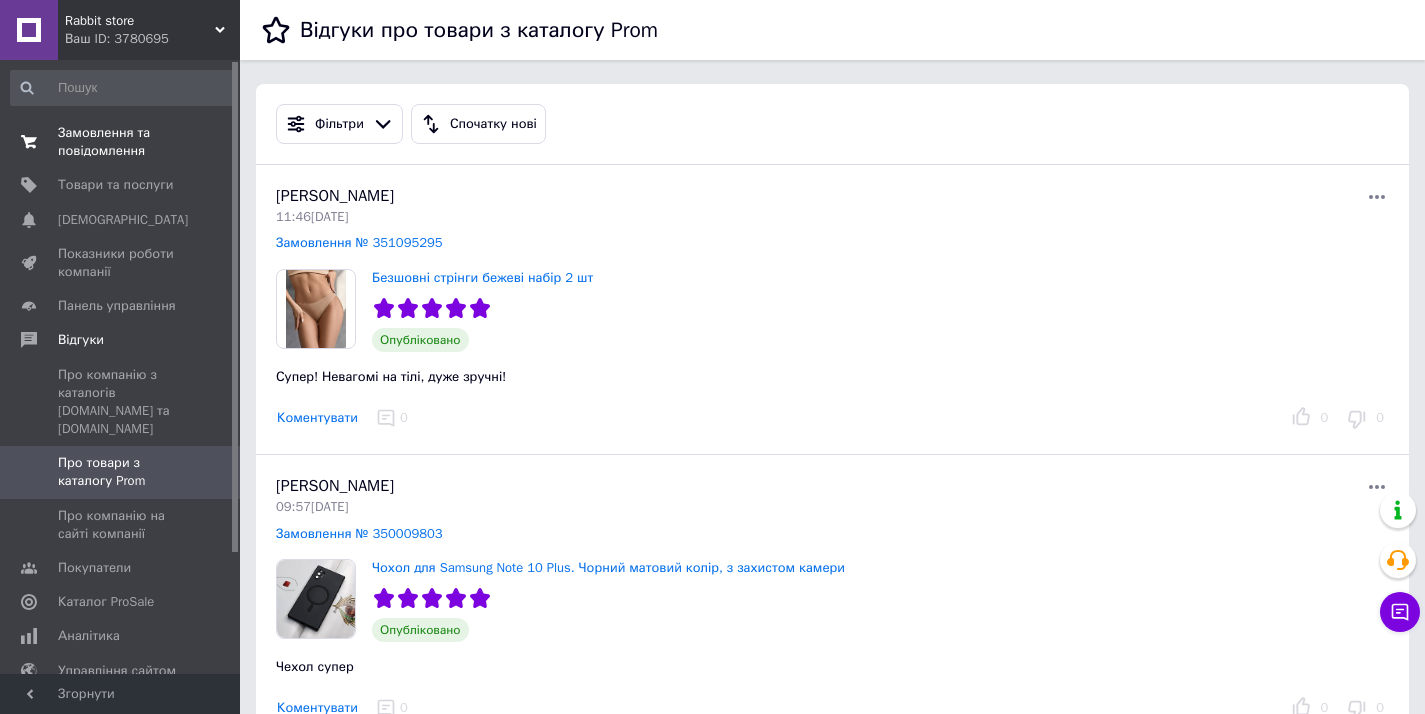 click on "Замовлення та повідомлення" at bounding box center [121, 142] 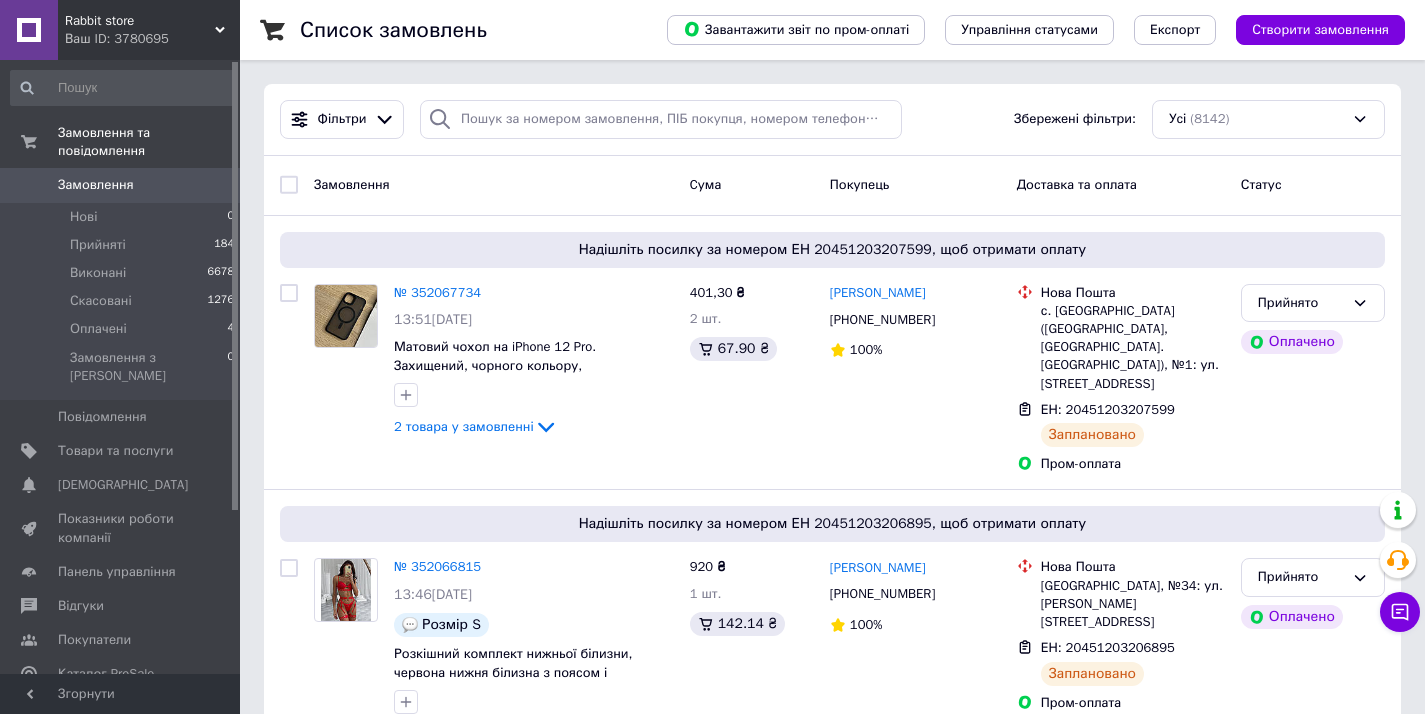 click on "Замовлення" at bounding box center (121, 185) 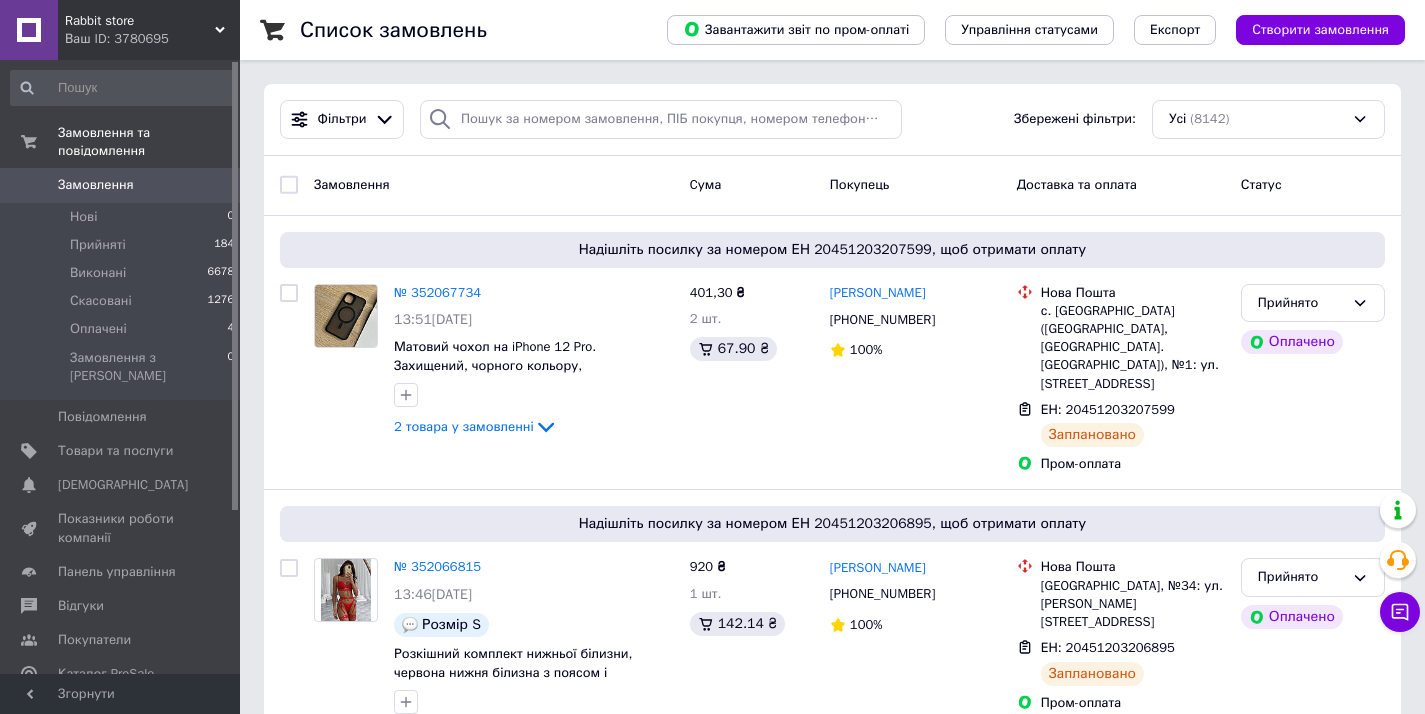 click on "Замовлення" at bounding box center (121, 185) 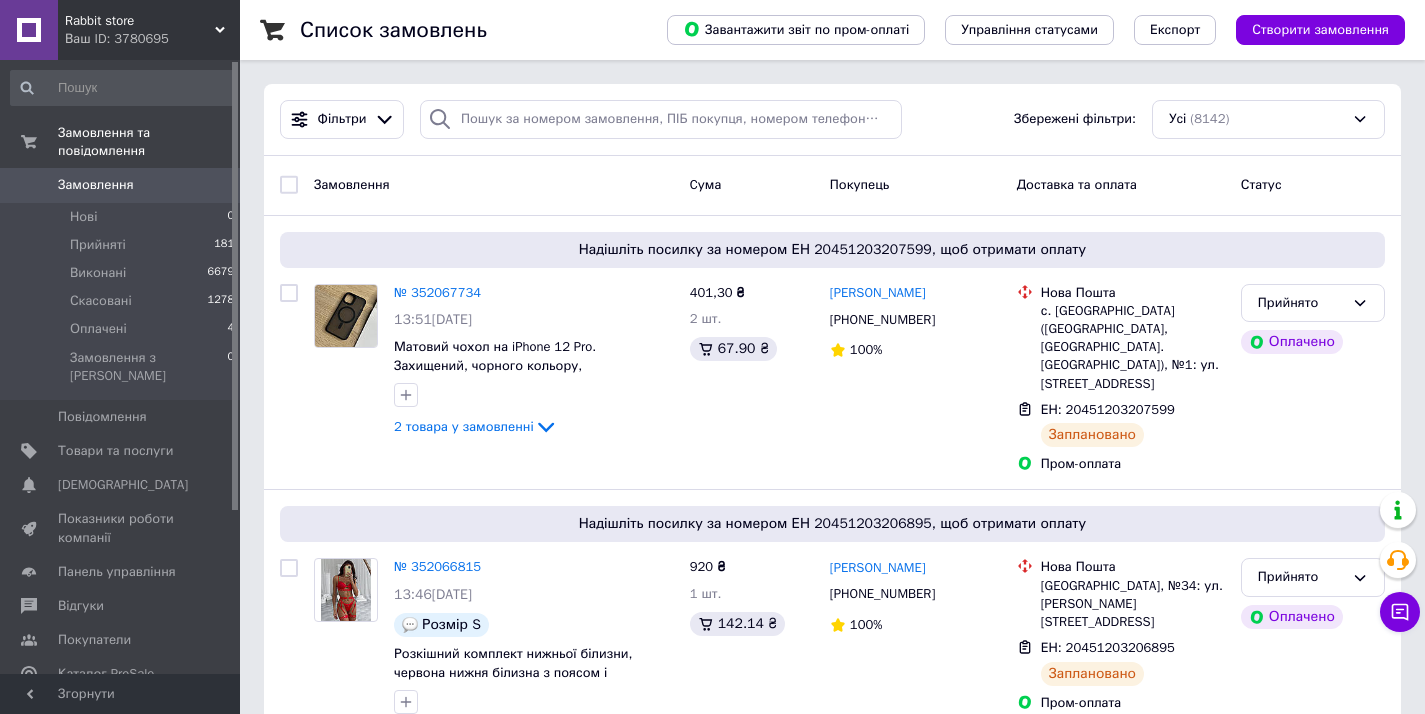 click on "Замовлення" at bounding box center [121, 185] 